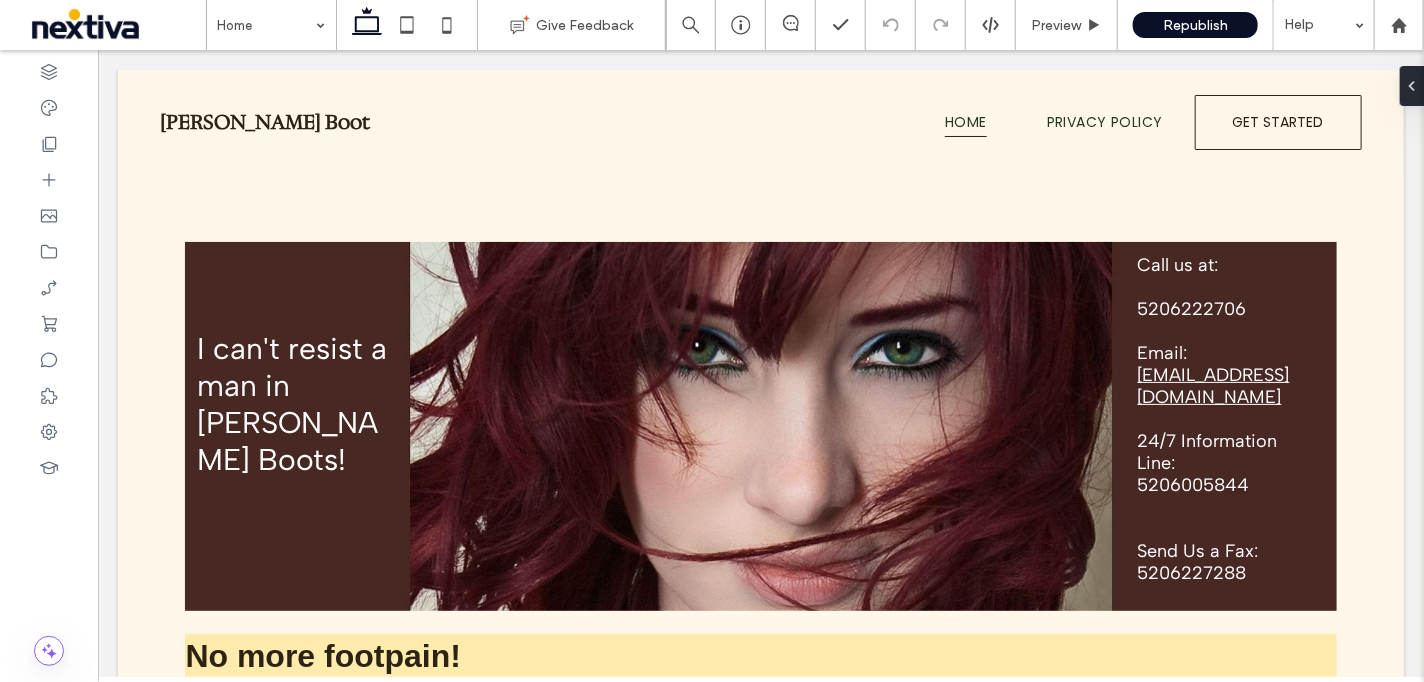 scroll, scrollTop: 2000, scrollLeft: 0, axis: vertical 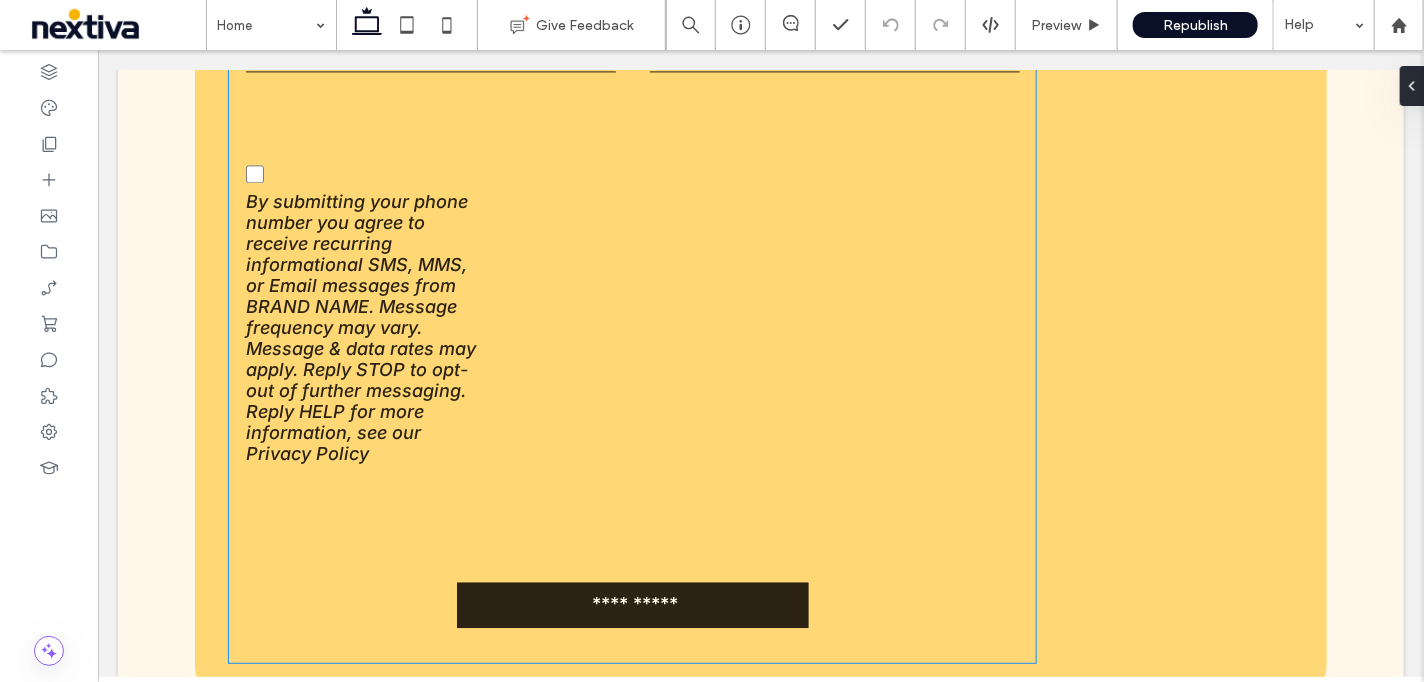 click on "By submitting your phone number you agree to receive recurring informational SMS, MMS, or Email messages from BRAND NAME. Message frequency may vary. Message & data rates may apply. Reply STOP to opt-out of further messaging. Reply HELP for more information, see our Privacy Policy" at bounding box center [362, 326] 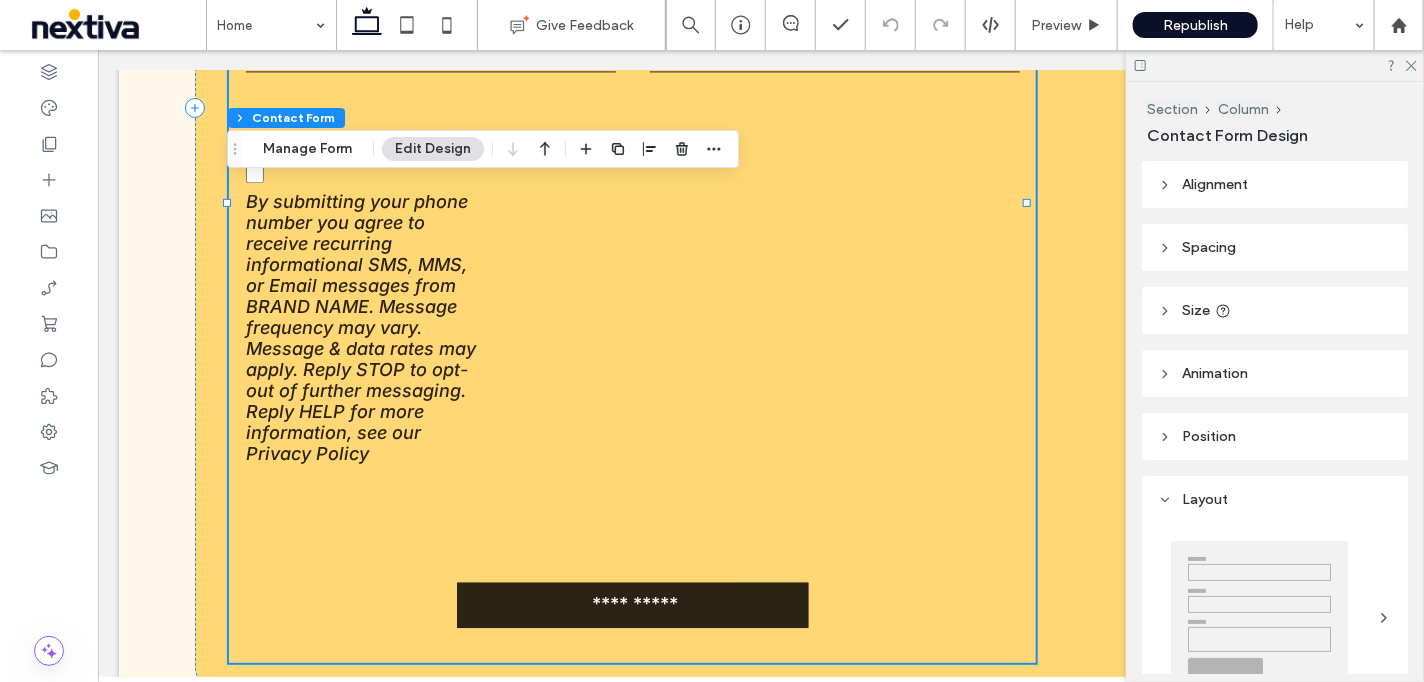 type on "***" 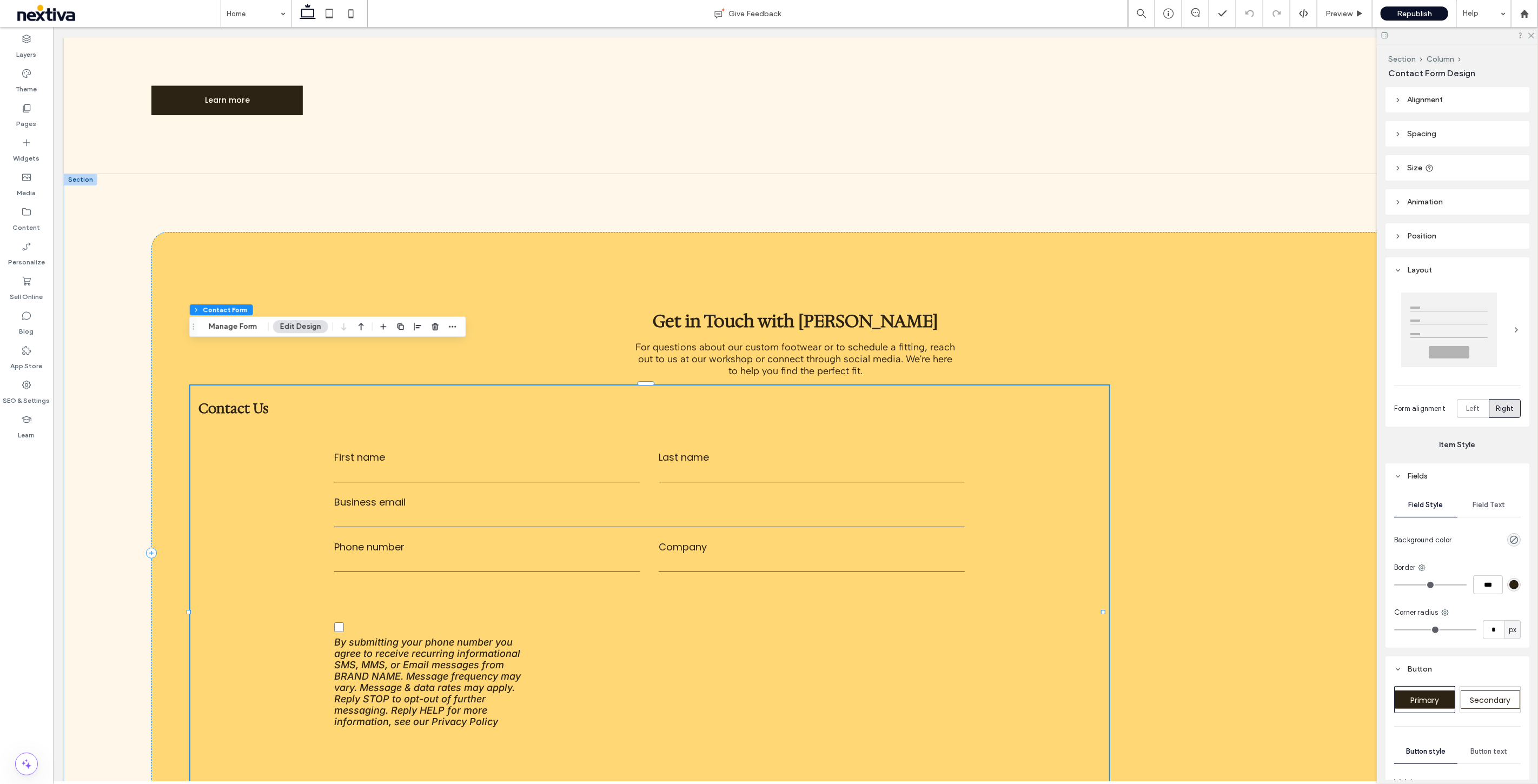 click on "By submitting your phone number you agree to receive recurring informational SMS, MMS, or Email messages from BRAND NAME. Message frequency may vary. Message & data rates may apply. Reply STOP to opt-out of further messaging. Reply HELP for more information, see our Privacy Policy" at bounding box center (433, 682) 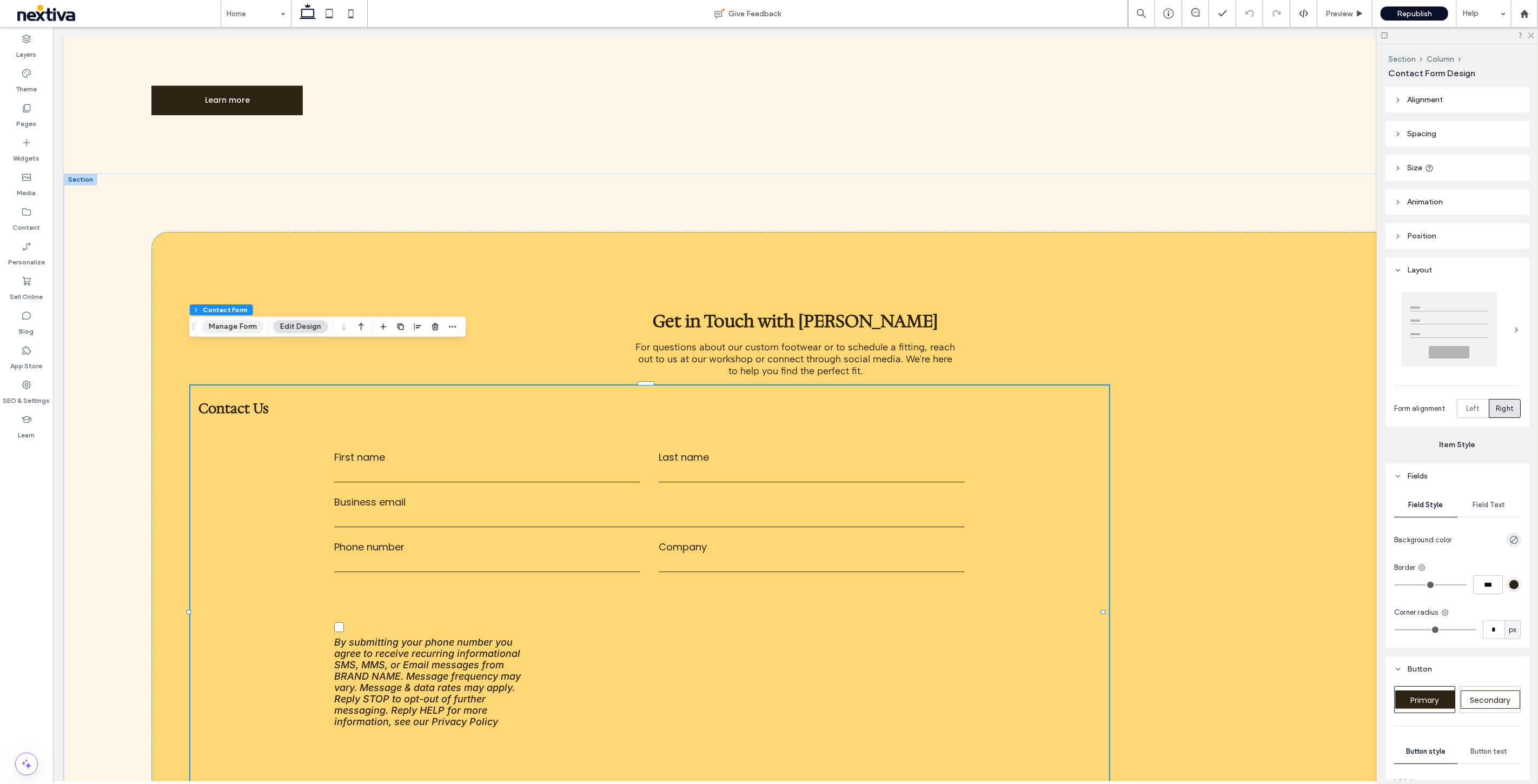 click on "Manage Form" at bounding box center (233, 327) 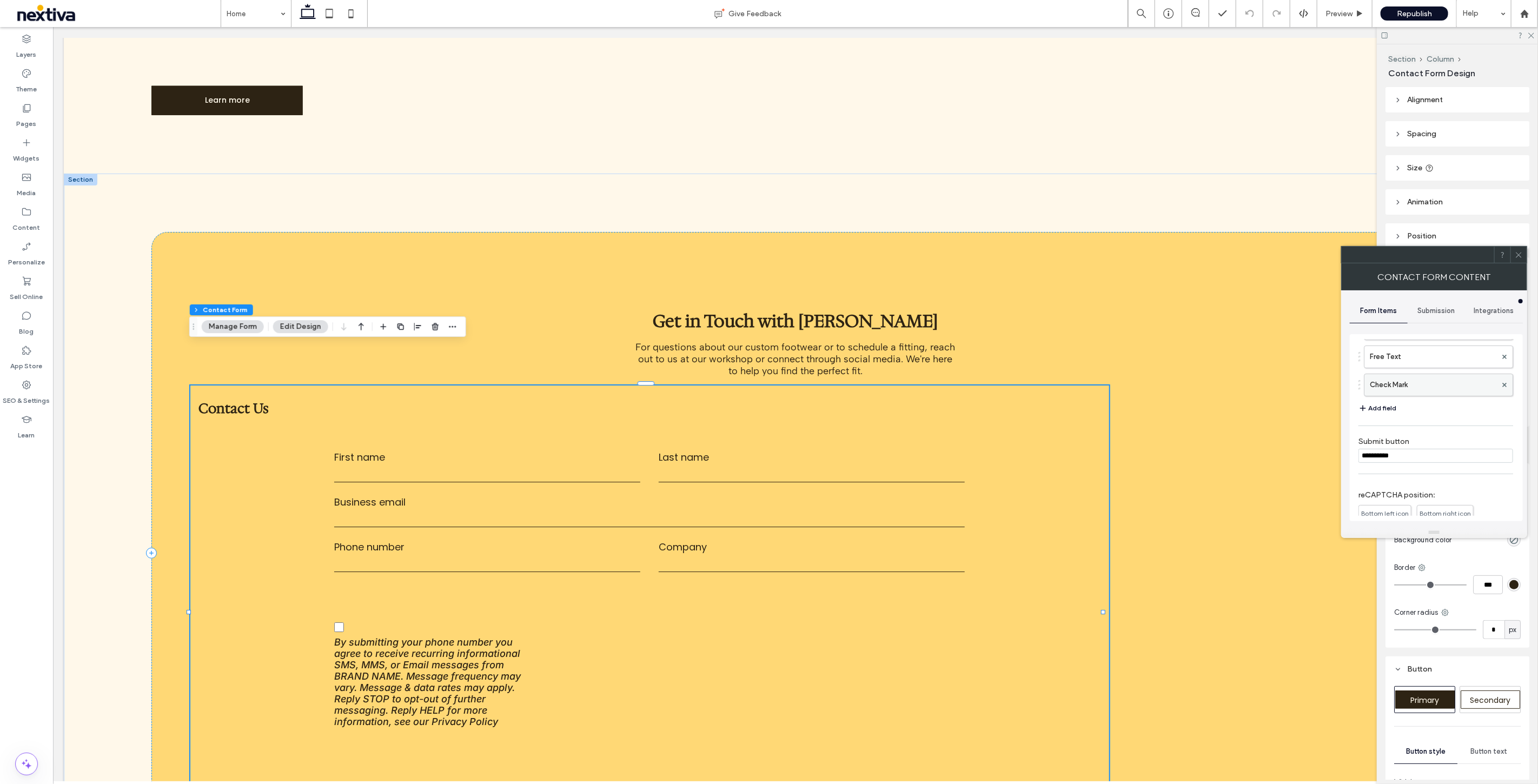 scroll, scrollTop: 120, scrollLeft: 0, axis: vertical 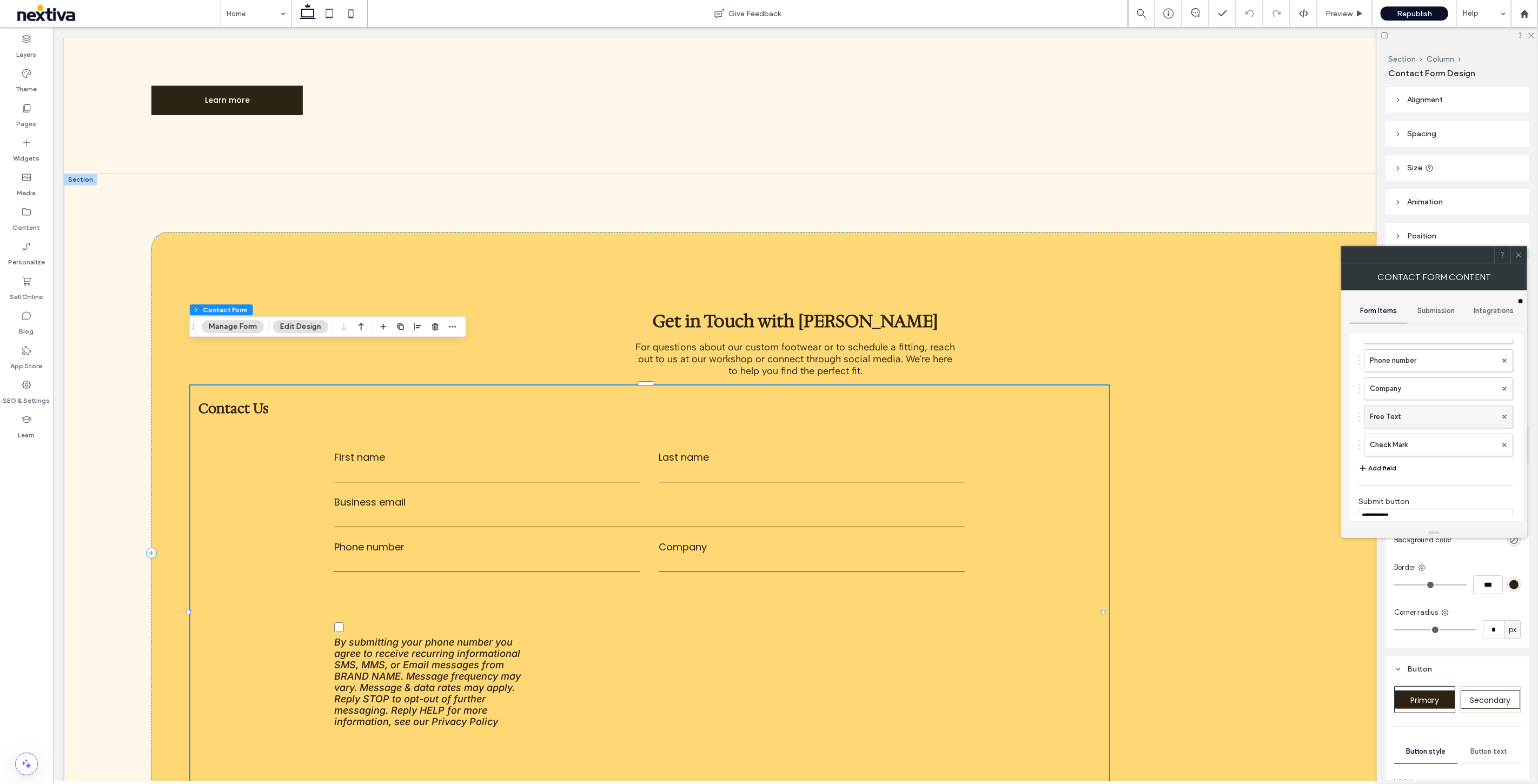 click on "Free Text" at bounding box center [1433, 417] 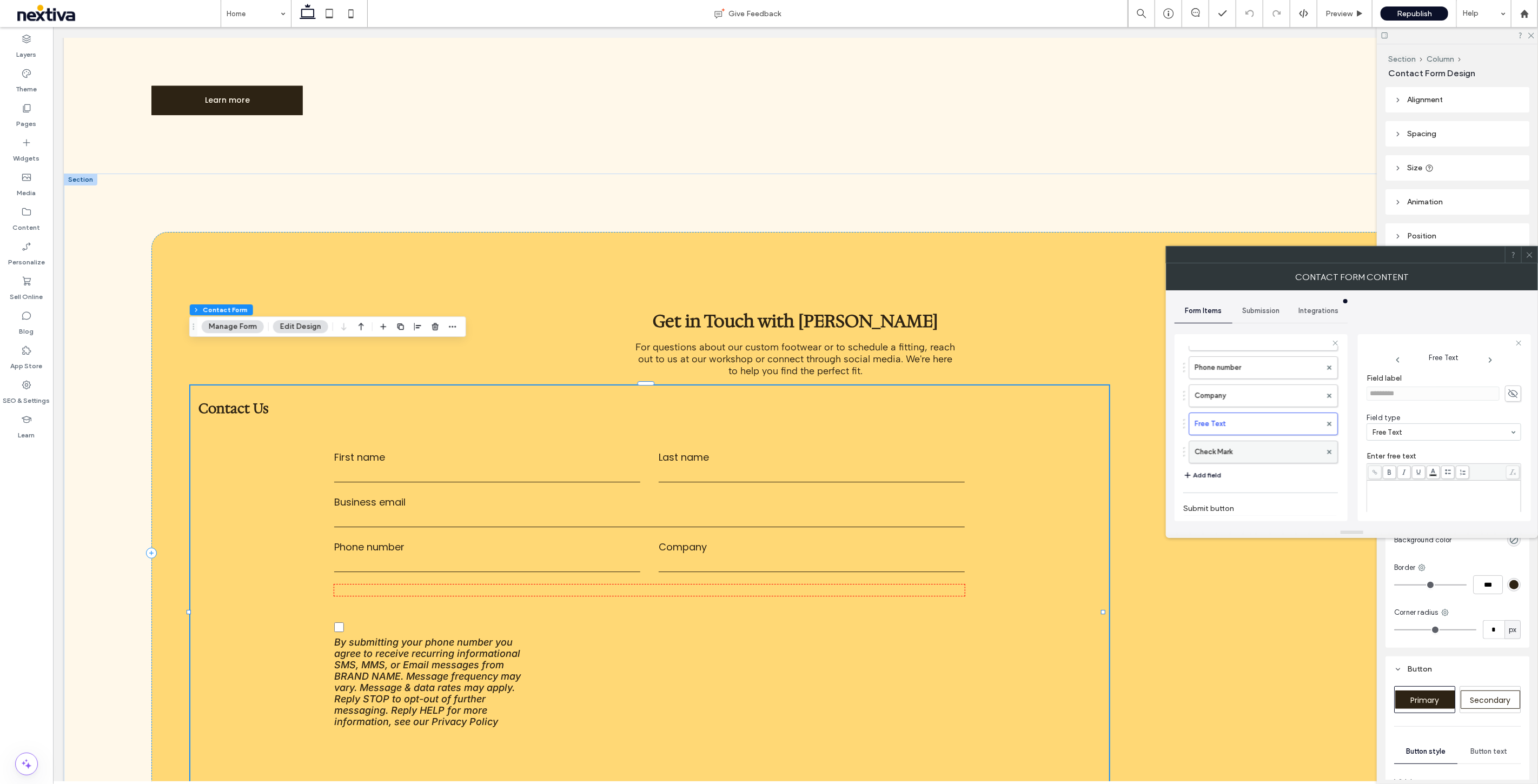 click on "Check Mark" at bounding box center [1258, 452] 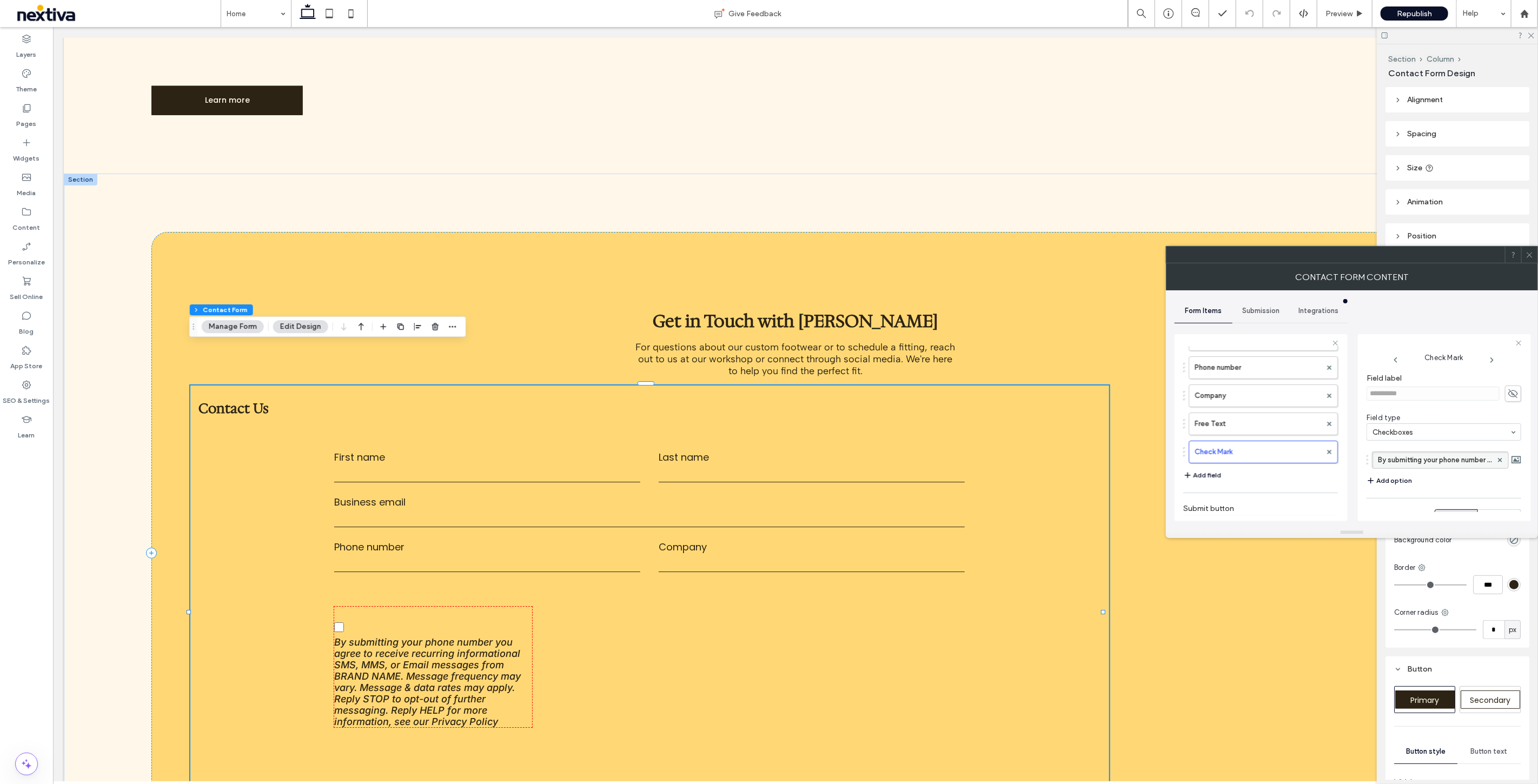 click on "By submitting your phone number you agree to receive recurring informational SMS, MMS, or Email messages from BRAND NAME. Message frequency may vary. Message & data rates may apply. Reply STOP to opt-out of further messaging. Reply HELP for more information, see our Privacy Policy" at bounding box center (1435, 460) 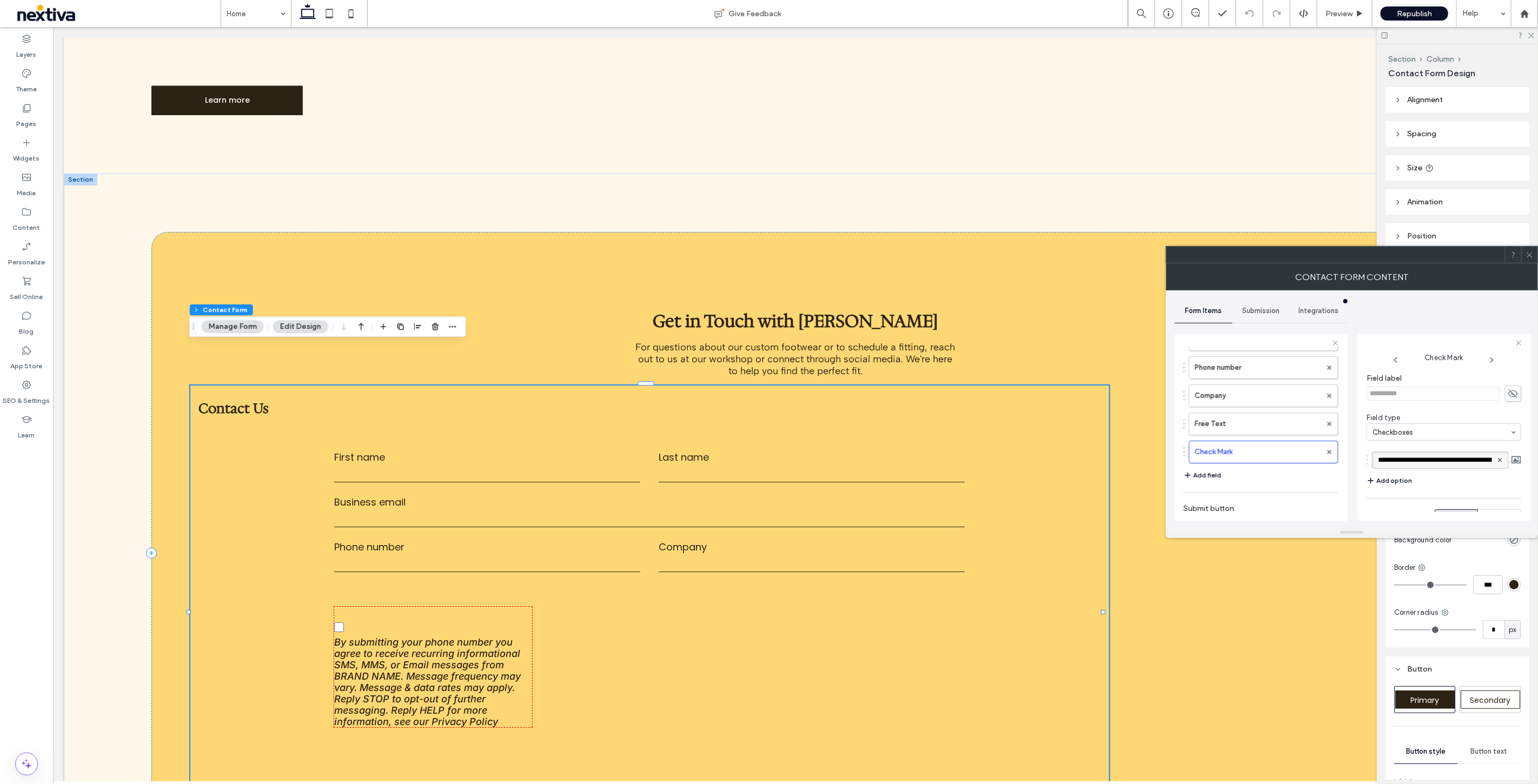 click on "**********" at bounding box center (1435, 460) 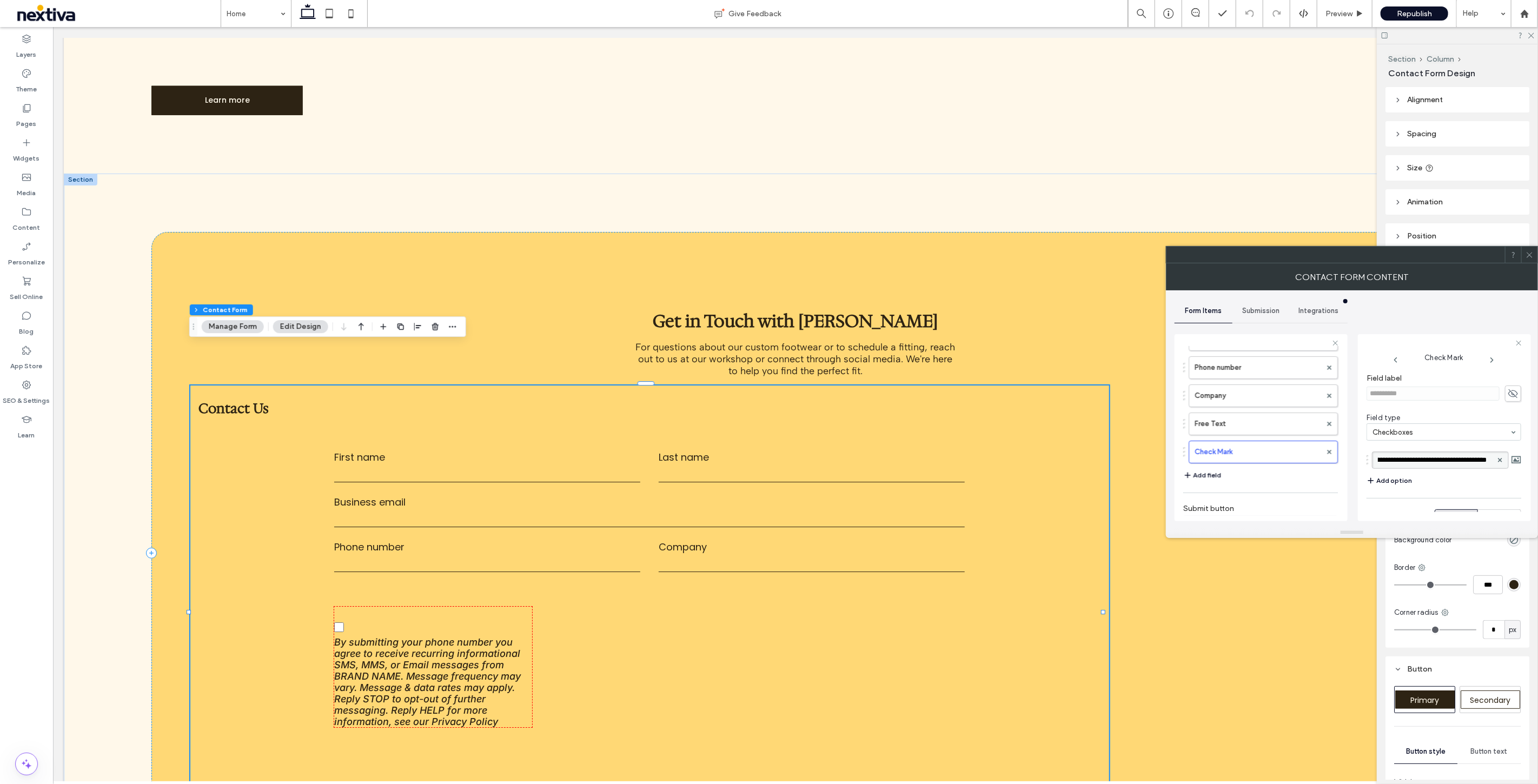 click on "**********" at bounding box center [1432, 460] 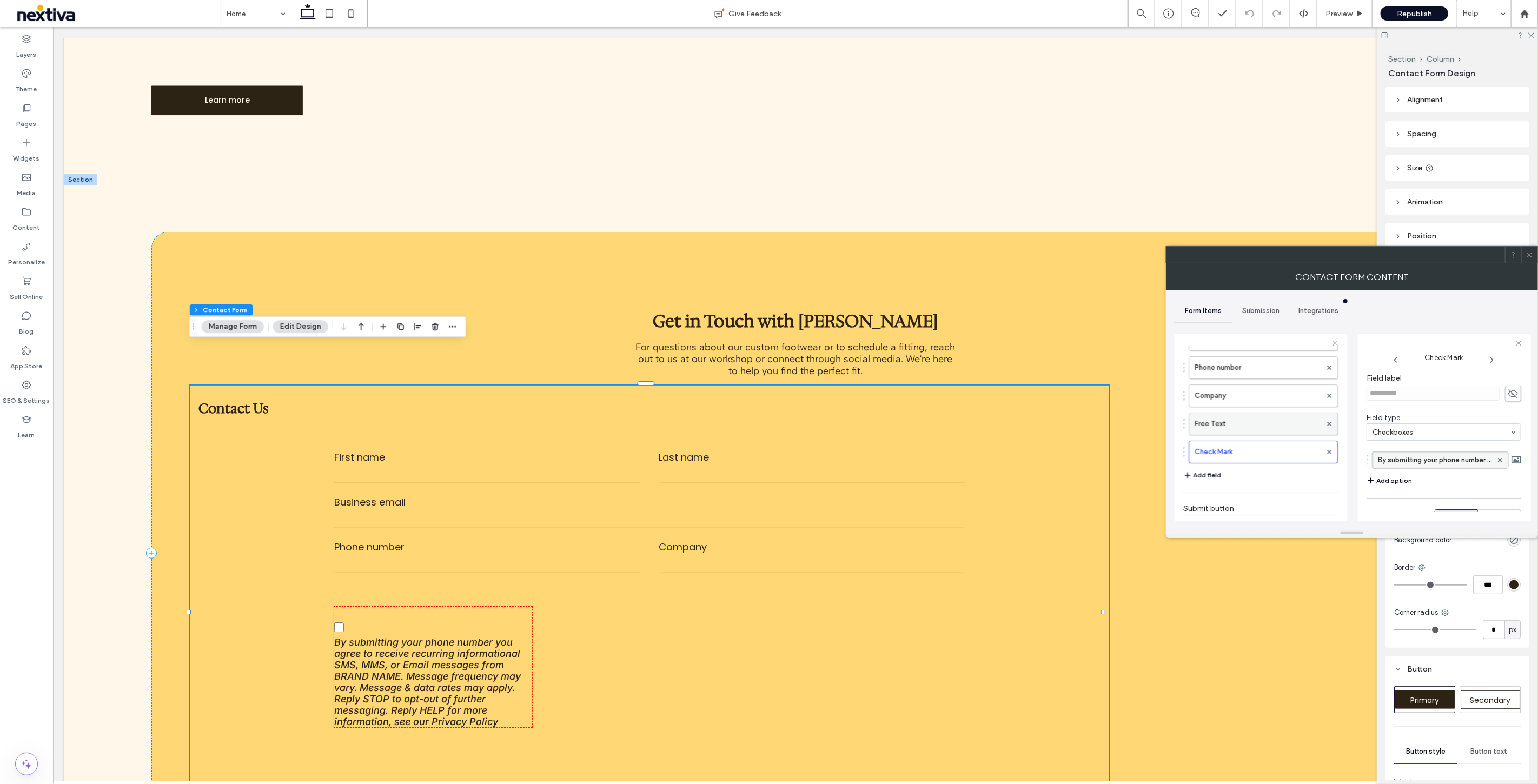click on "Free Text" at bounding box center (1258, 424) 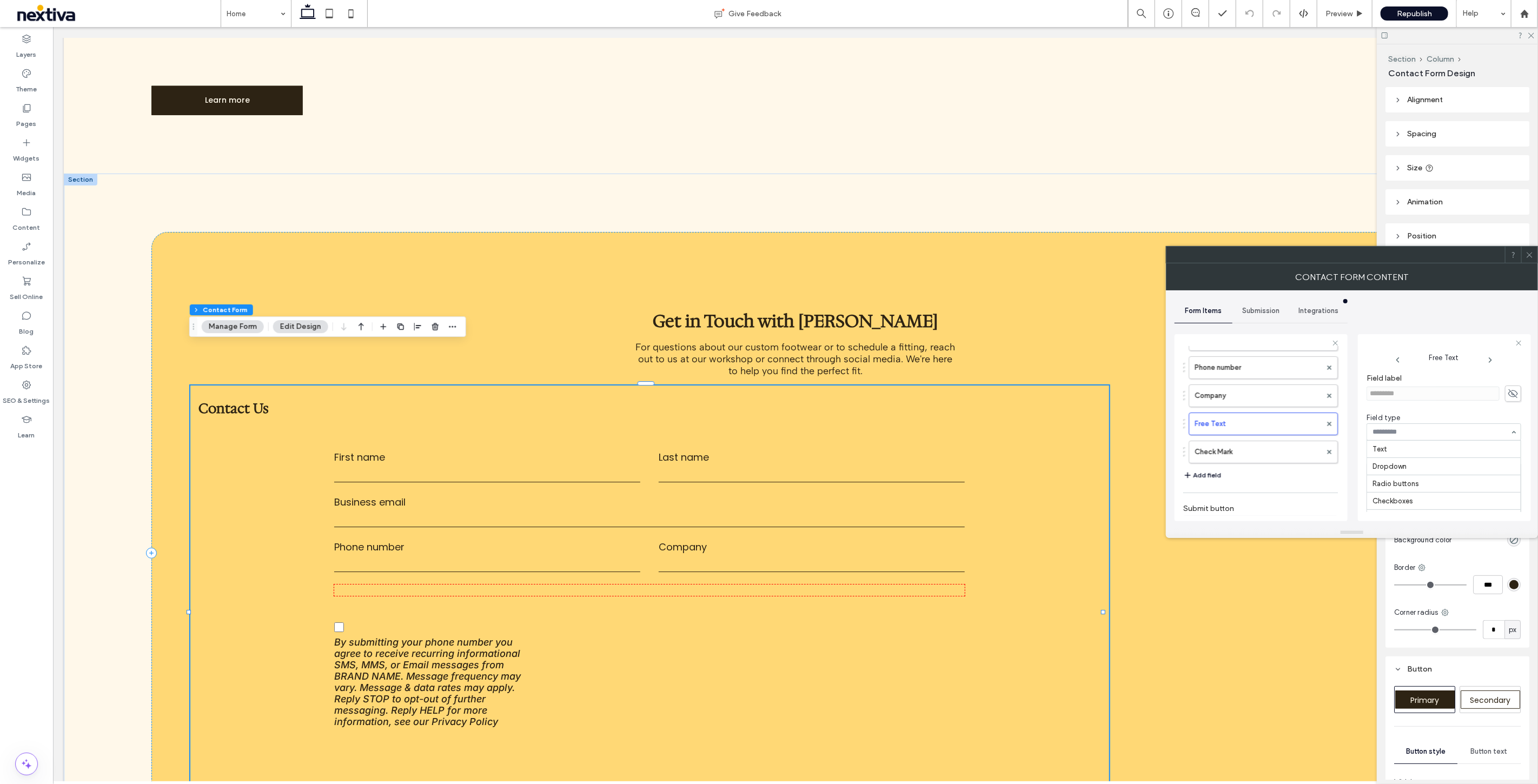 scroll, scrollTop: 119, scrollLeft: 0, axis: vertical 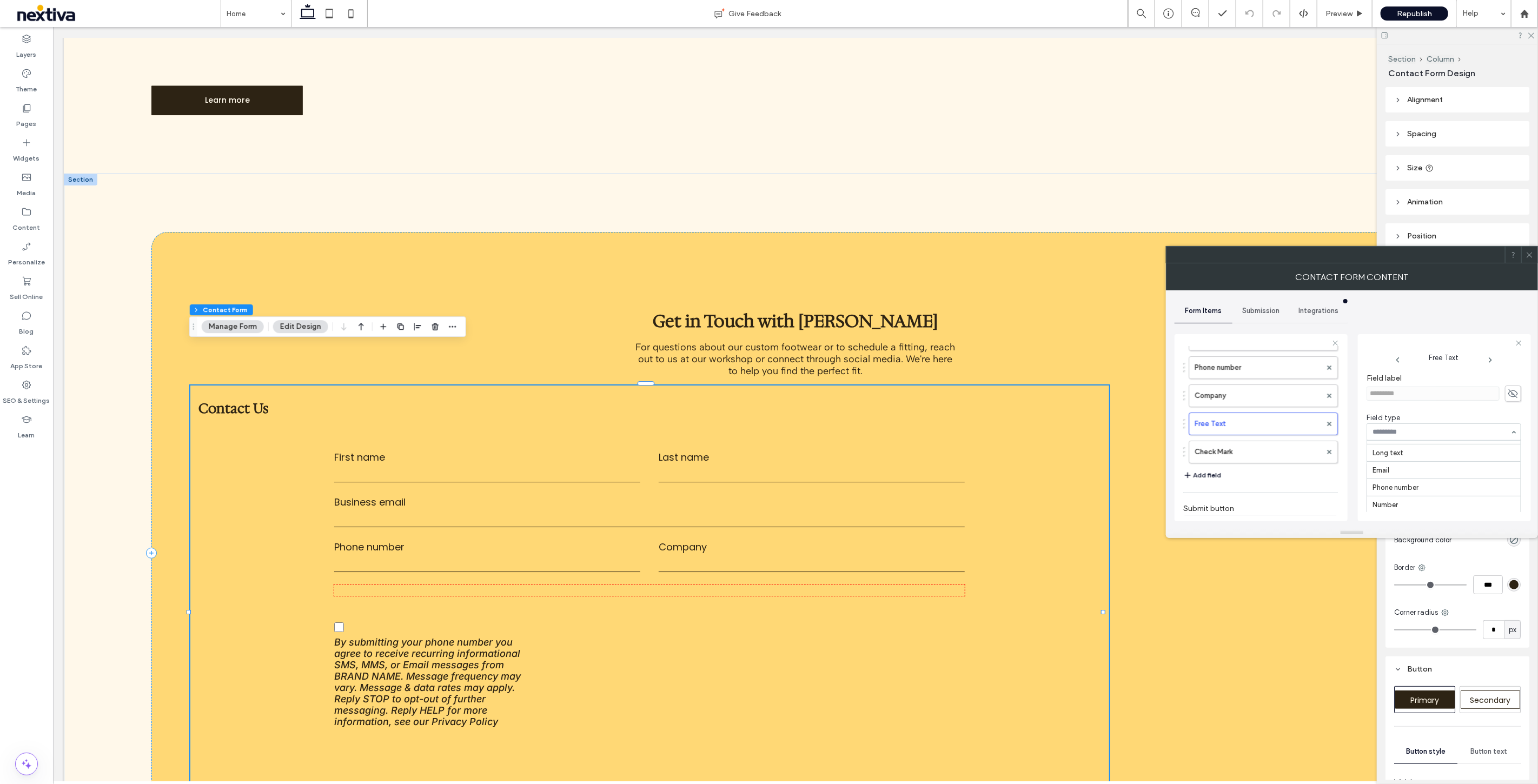 click at bounding box center [1441, 432] 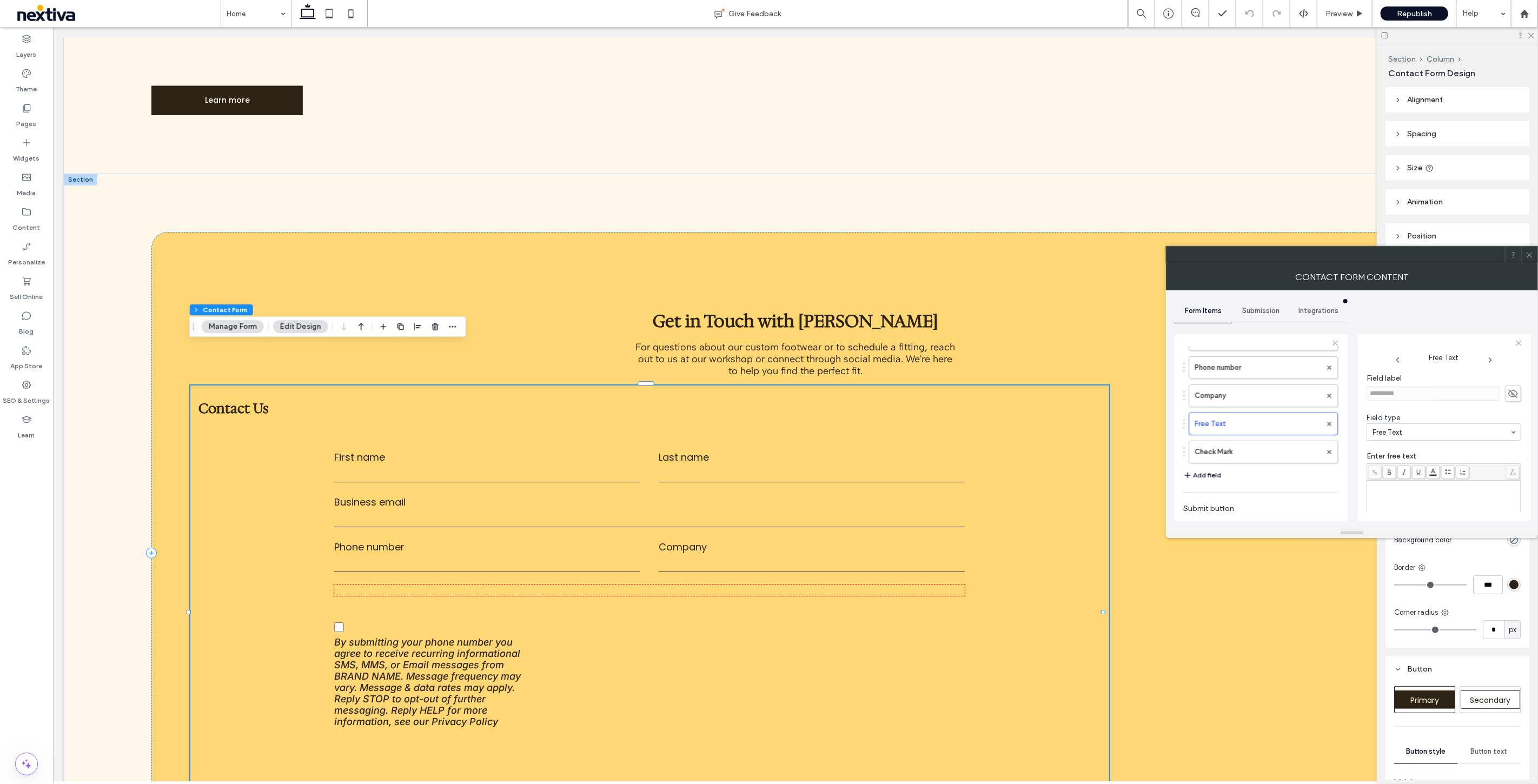 click at bounding box center (1444, 509) 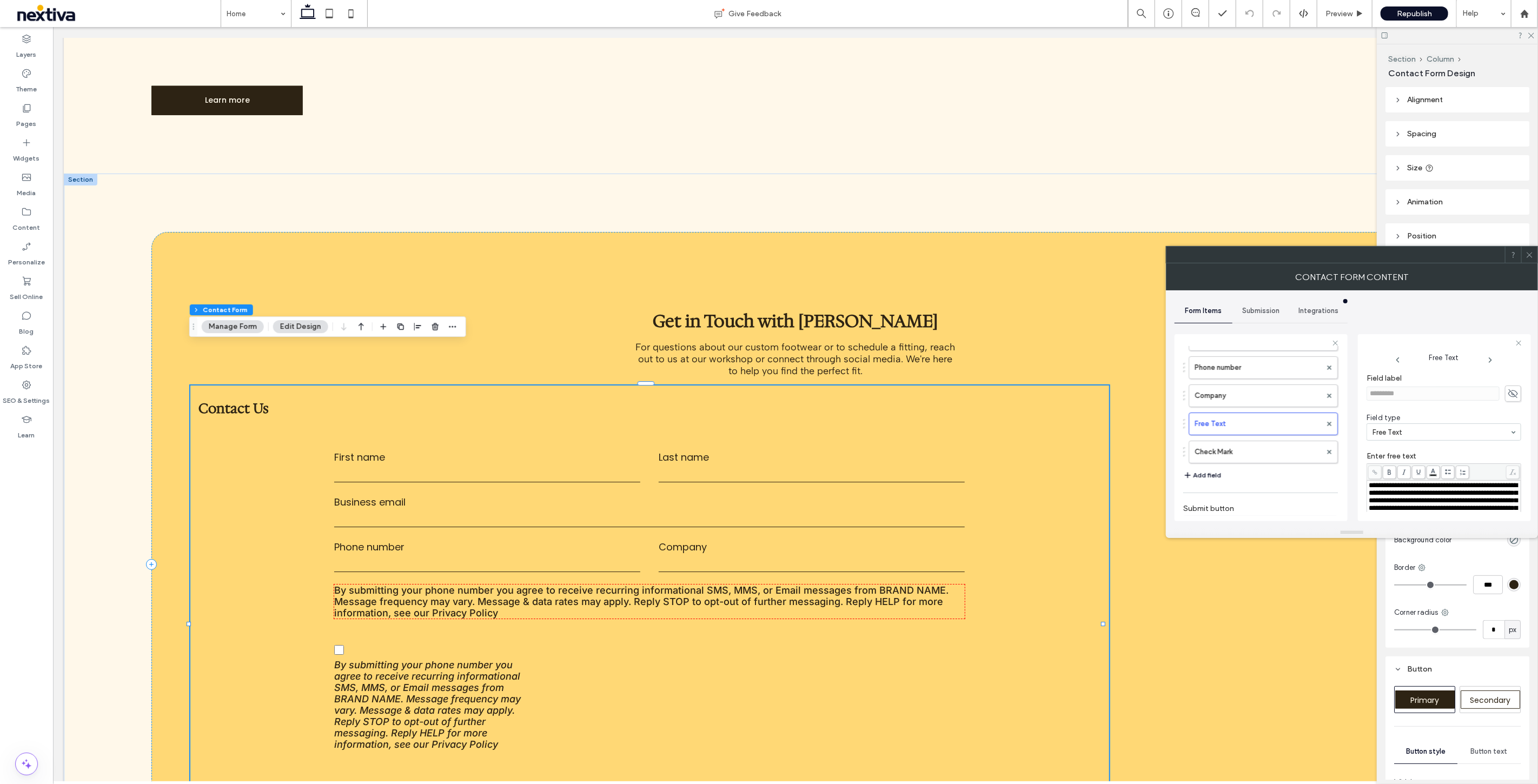 click on "**********" at bounding box center [1352, 409] 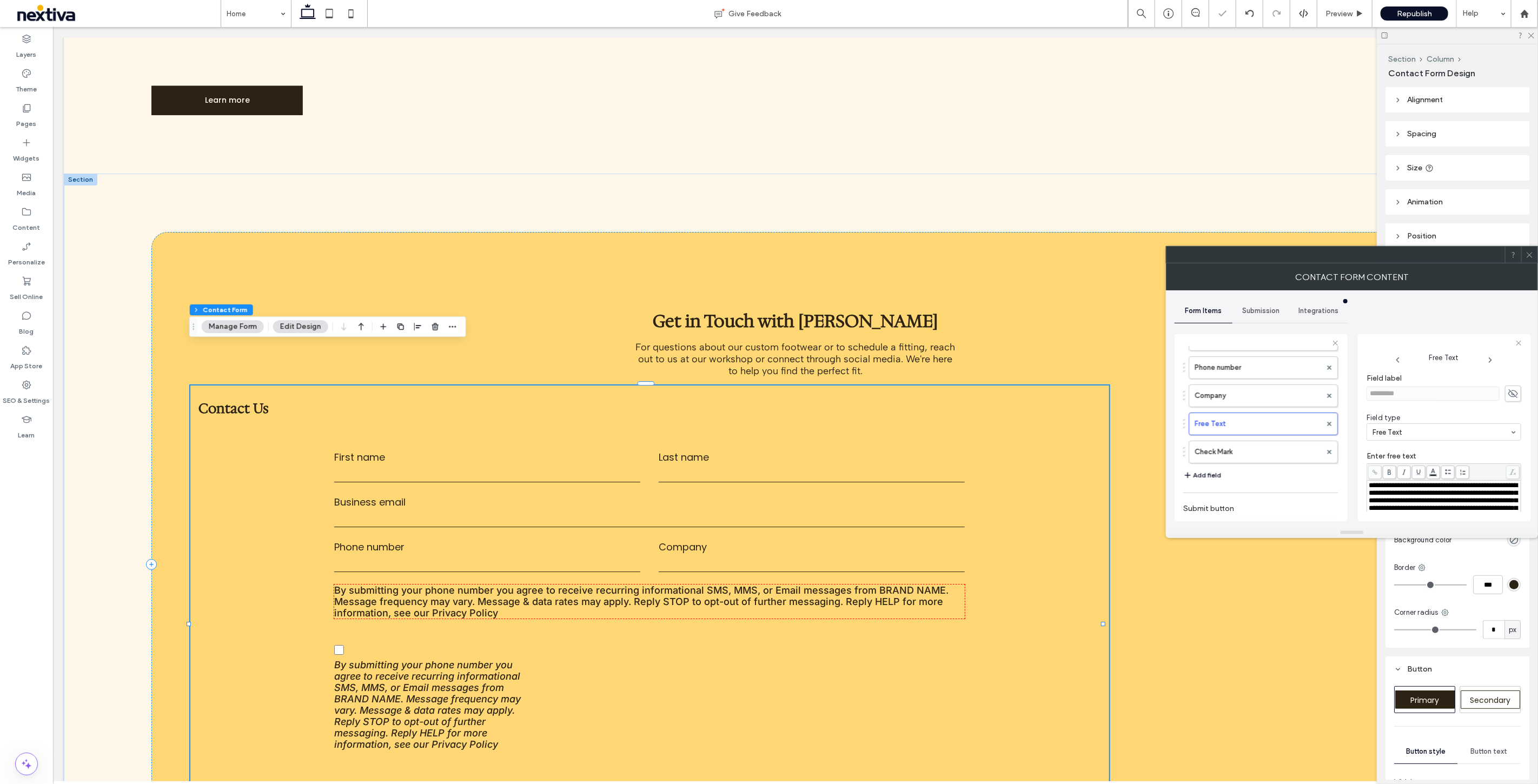 scroll, scrollTop: 2823, scrollLeft: 0, axis: vertical 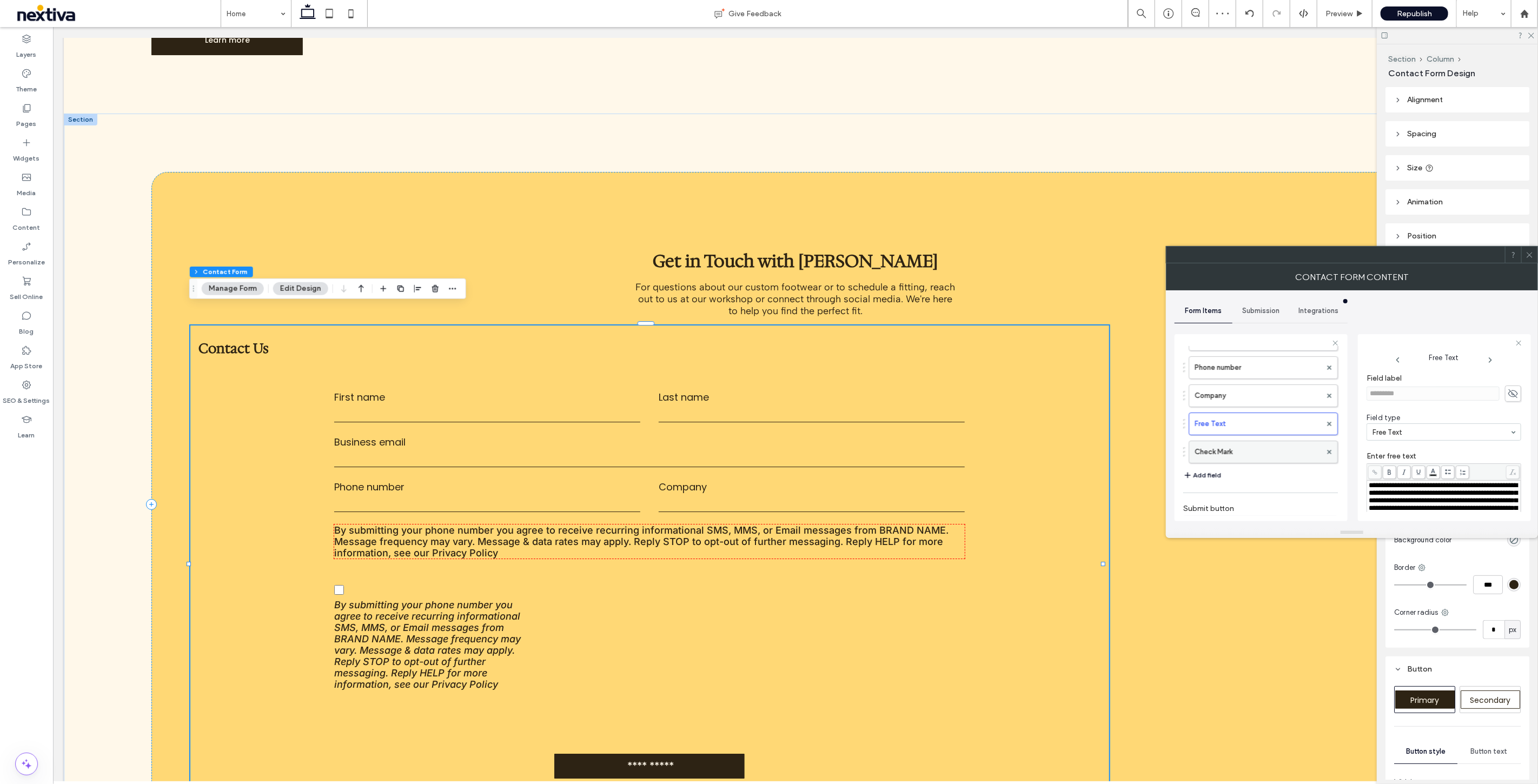 click on "Check Mark" at bounding box center [1258, 452] 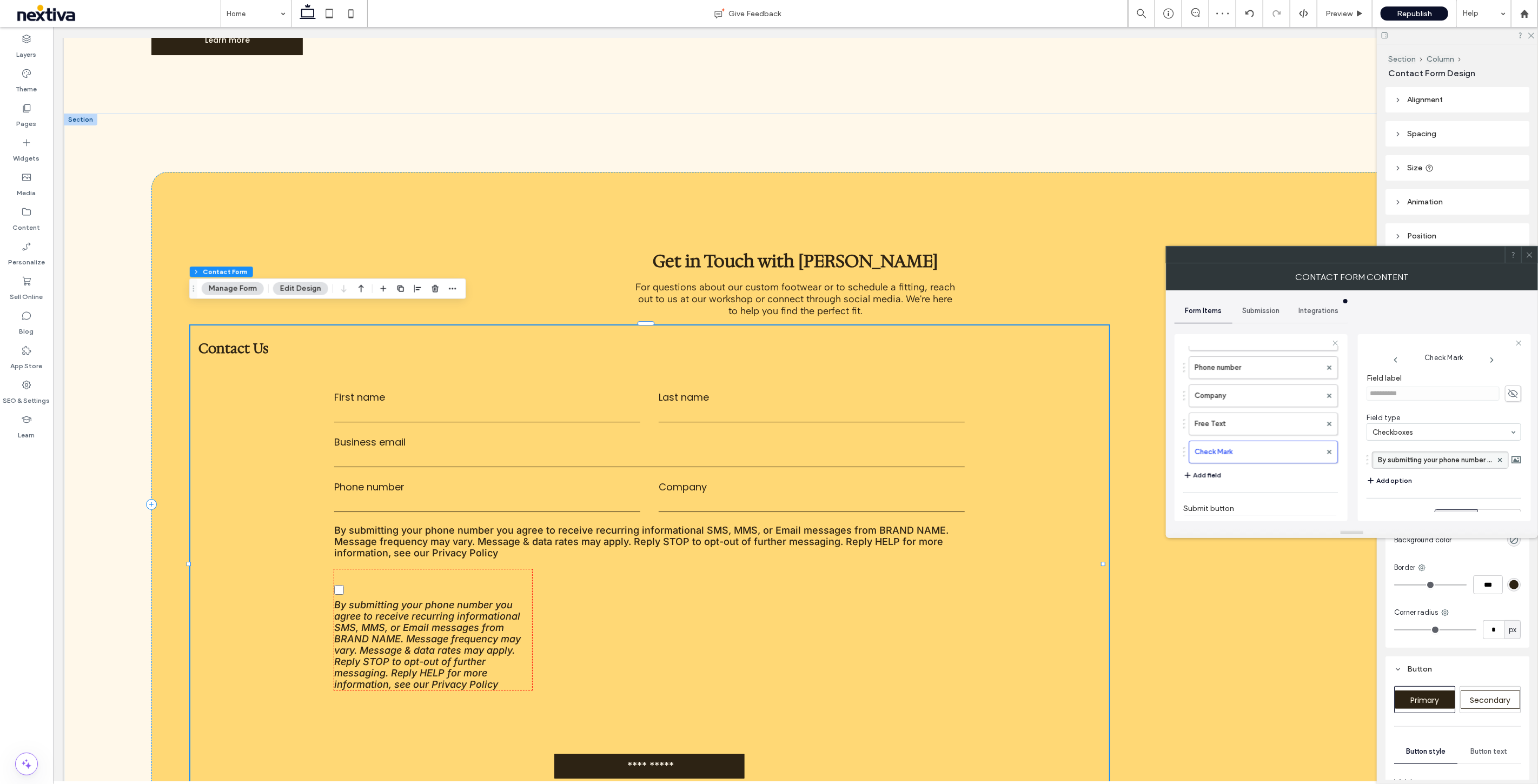 click on "By submitting your phone number you agree to receive recurring informational SMS, MMS, or Email messages from BRAND NAME. Message frequency may vary. Message & data rates may apply. Reply STOP to opt-out of further messaging. Reply HELP for more information, see our Privacy Policy" at bounding box center [1435, 460] 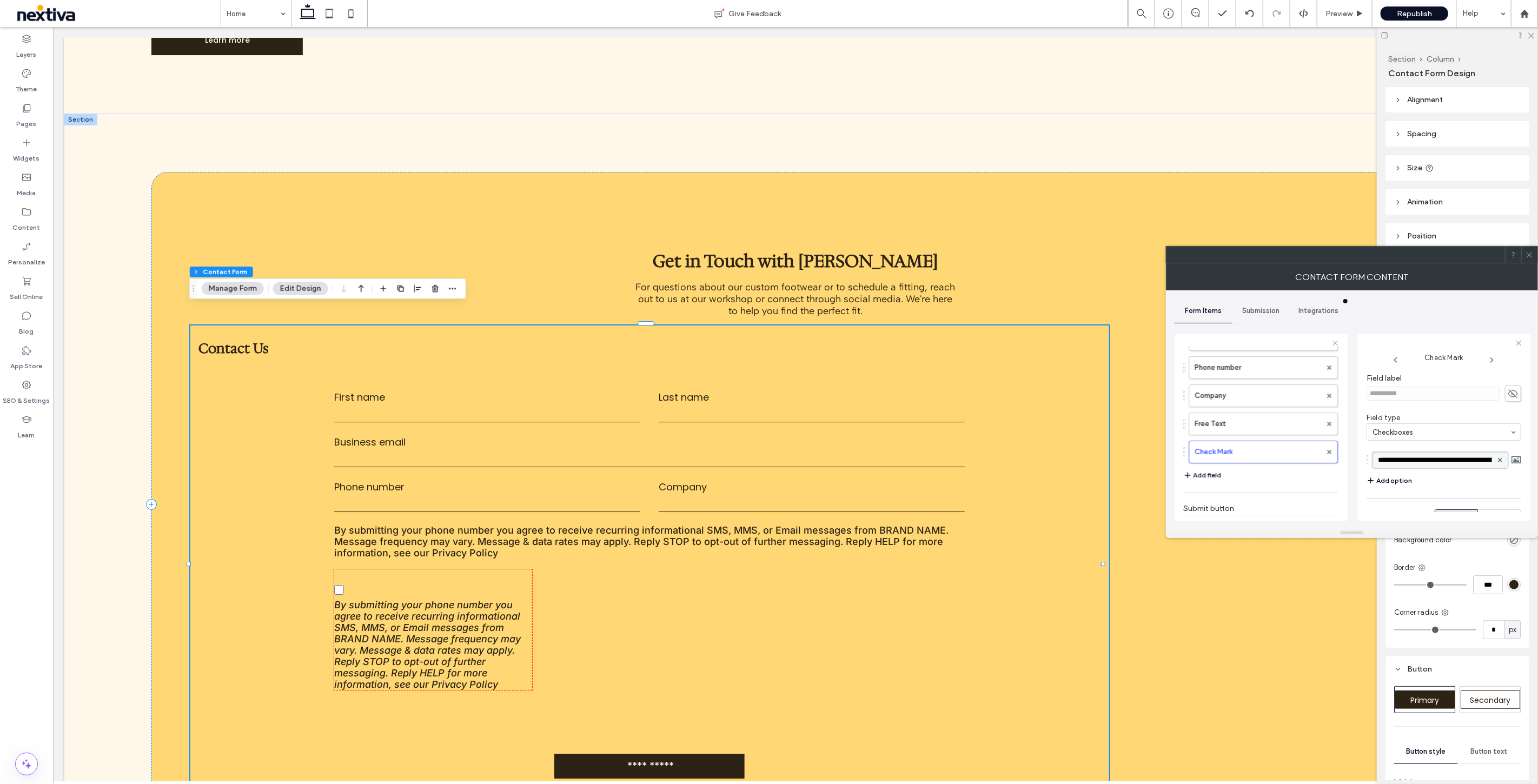 scroll, scrollTop: 0, scrollLeft: 836, axis: horizontal 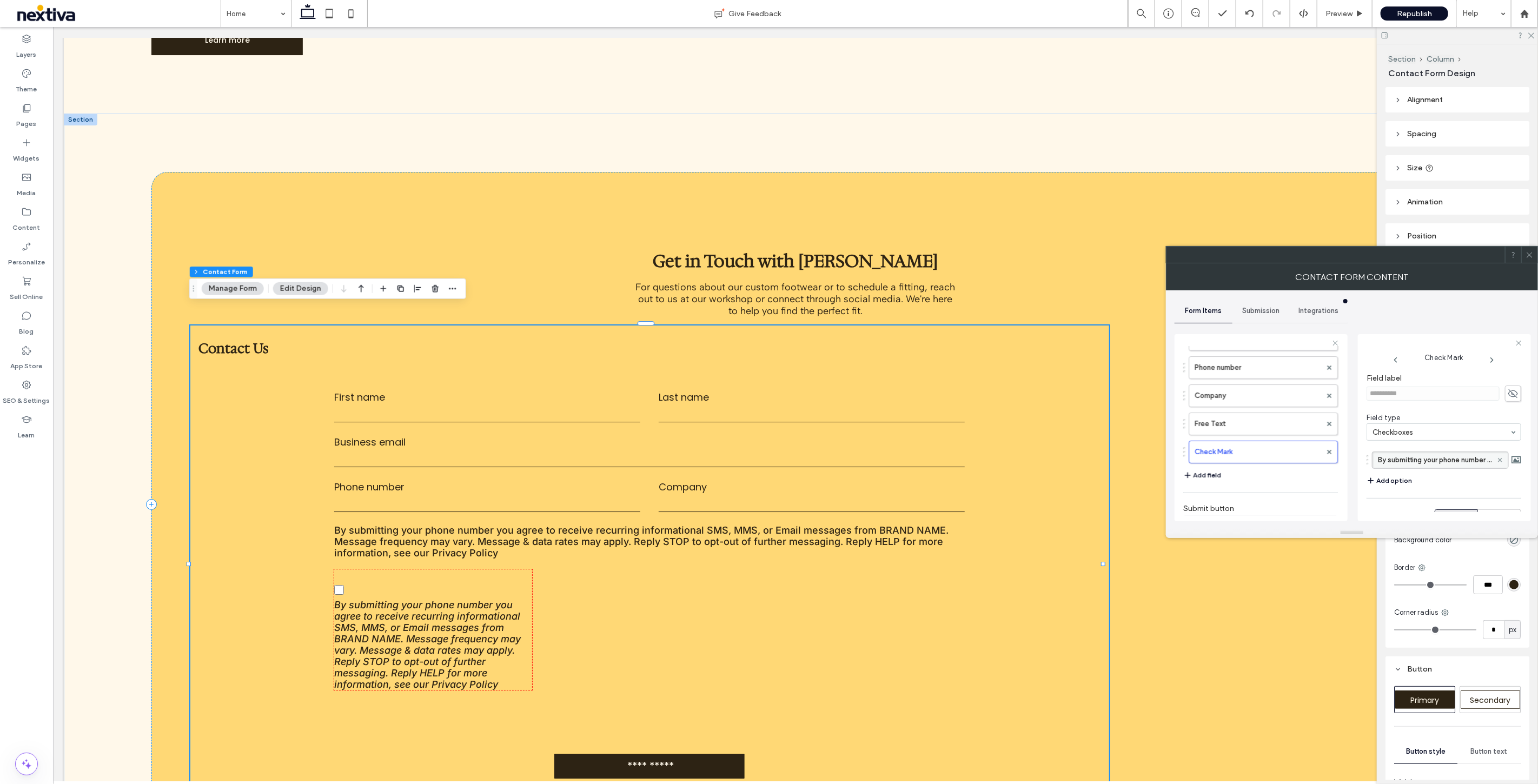 click 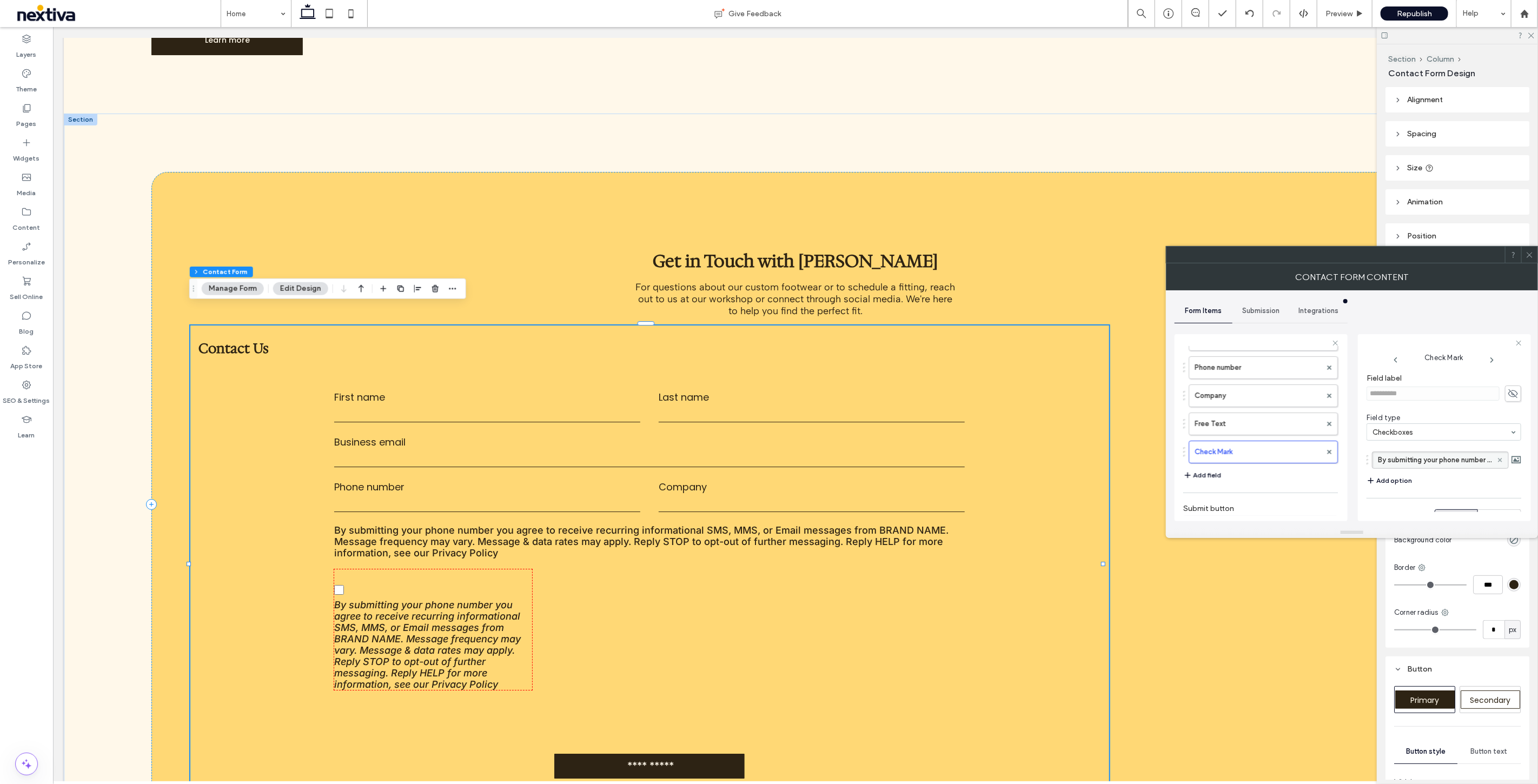 click 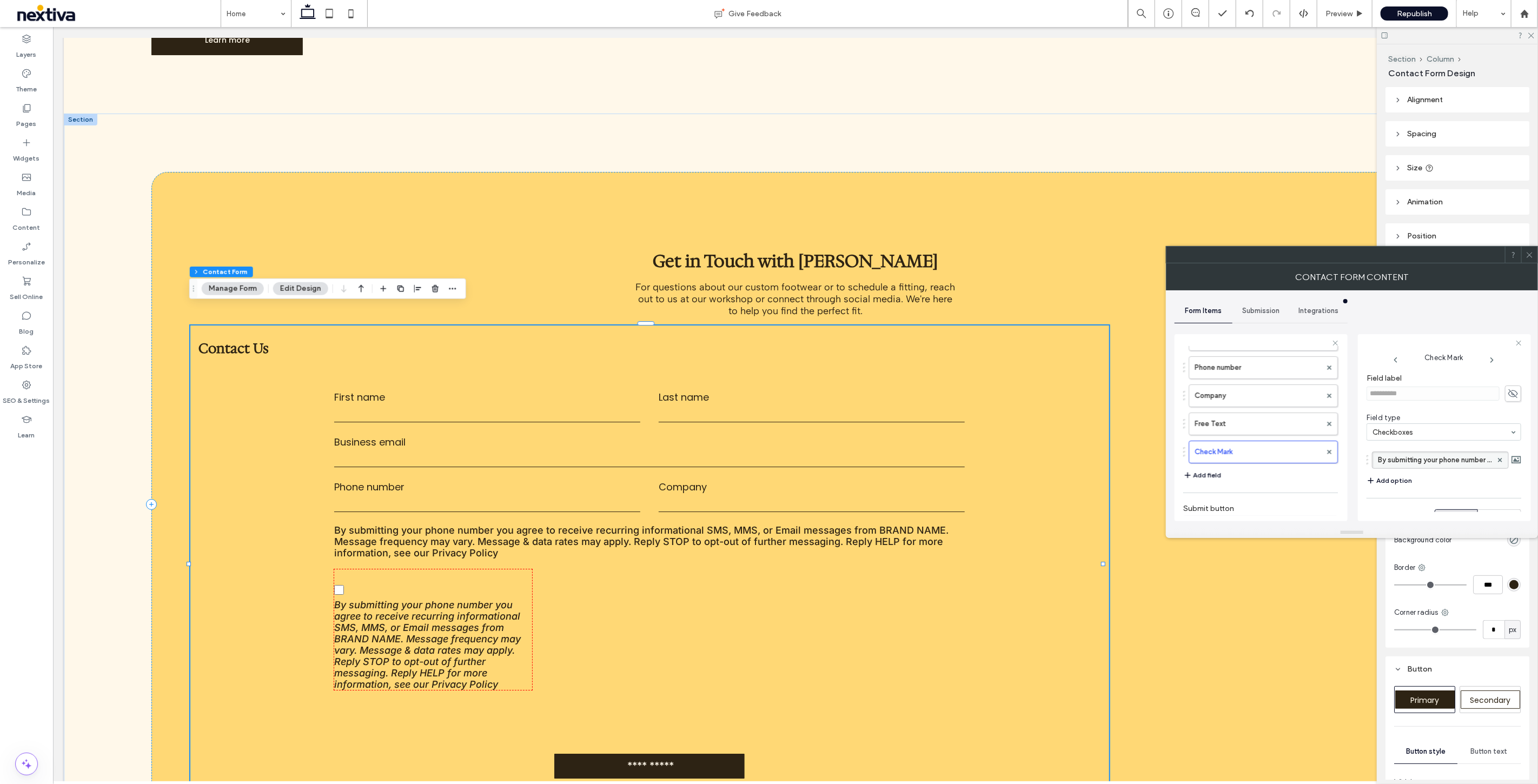 click on "By submitting your phone number you agree to receive recurring informational SMS, MMS, or Email messages from BRAND NAME. Message frequency may vary. Message & data rates may apply. Reply STOP to opt-out of further messaging. Reply HELP for more information, see our Privacy Policy" at bounding box center (1435, 460) 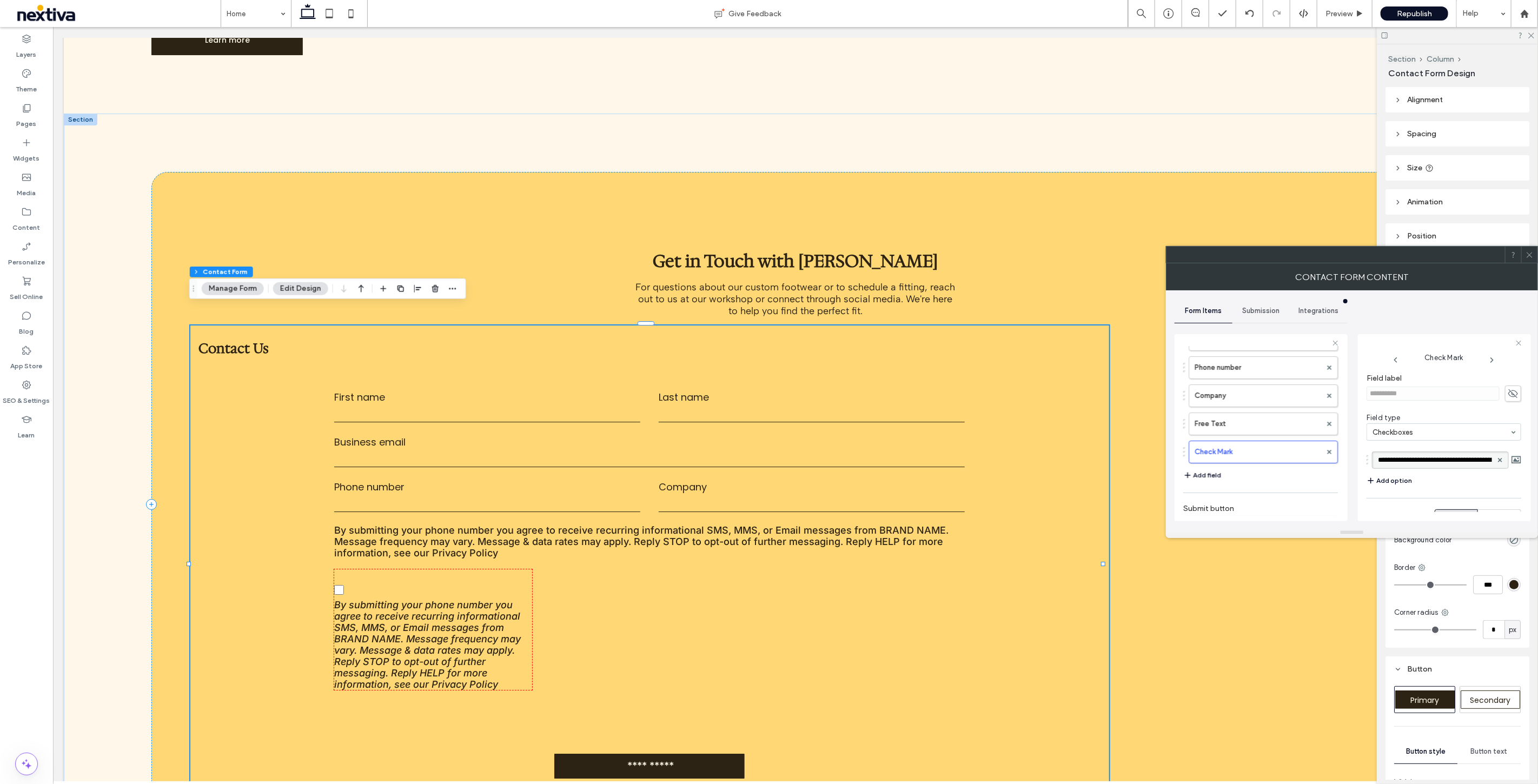 click on "**********" at bounding box center [1435, 460] 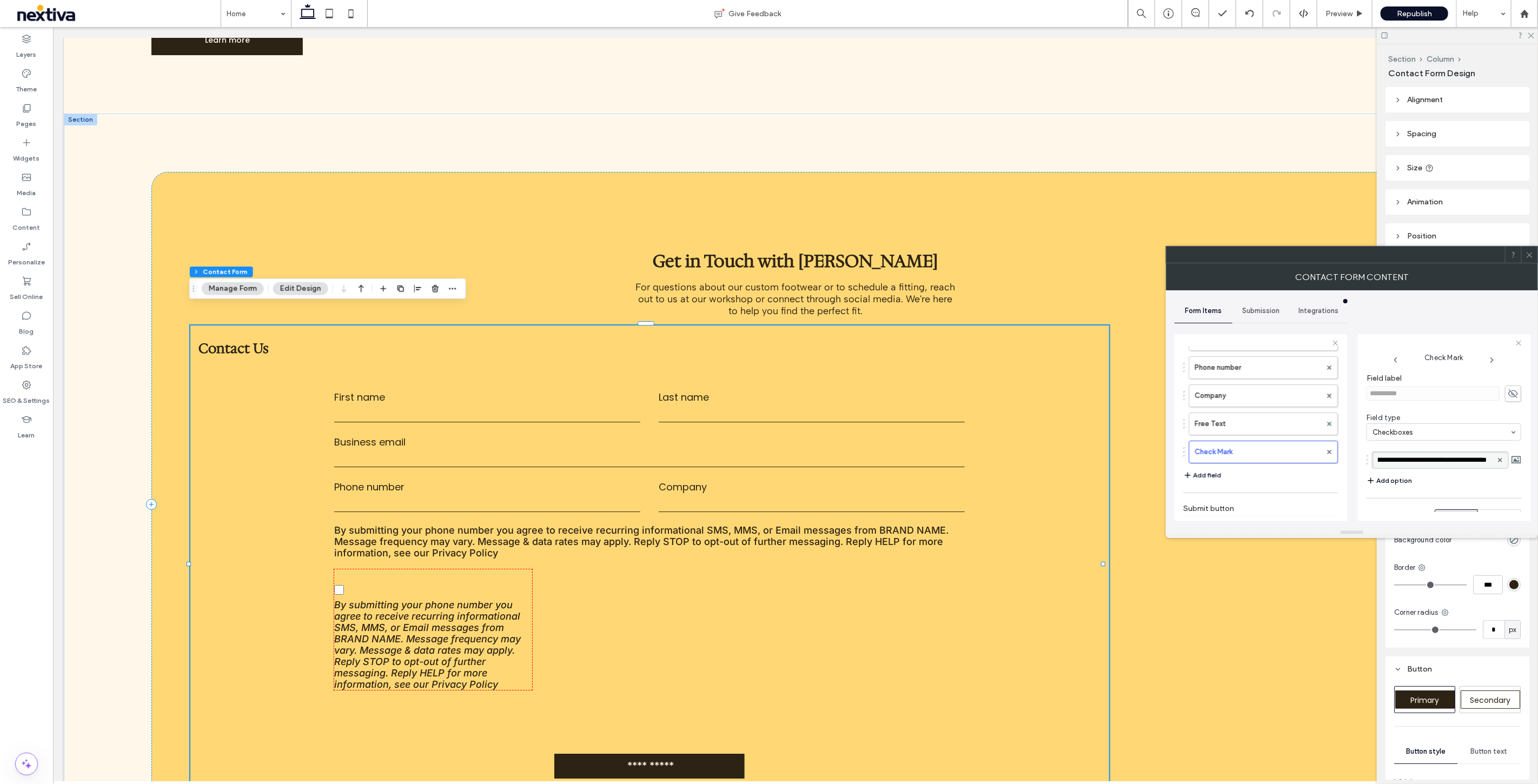 click on "**********" at bounding box center [1432, 460] 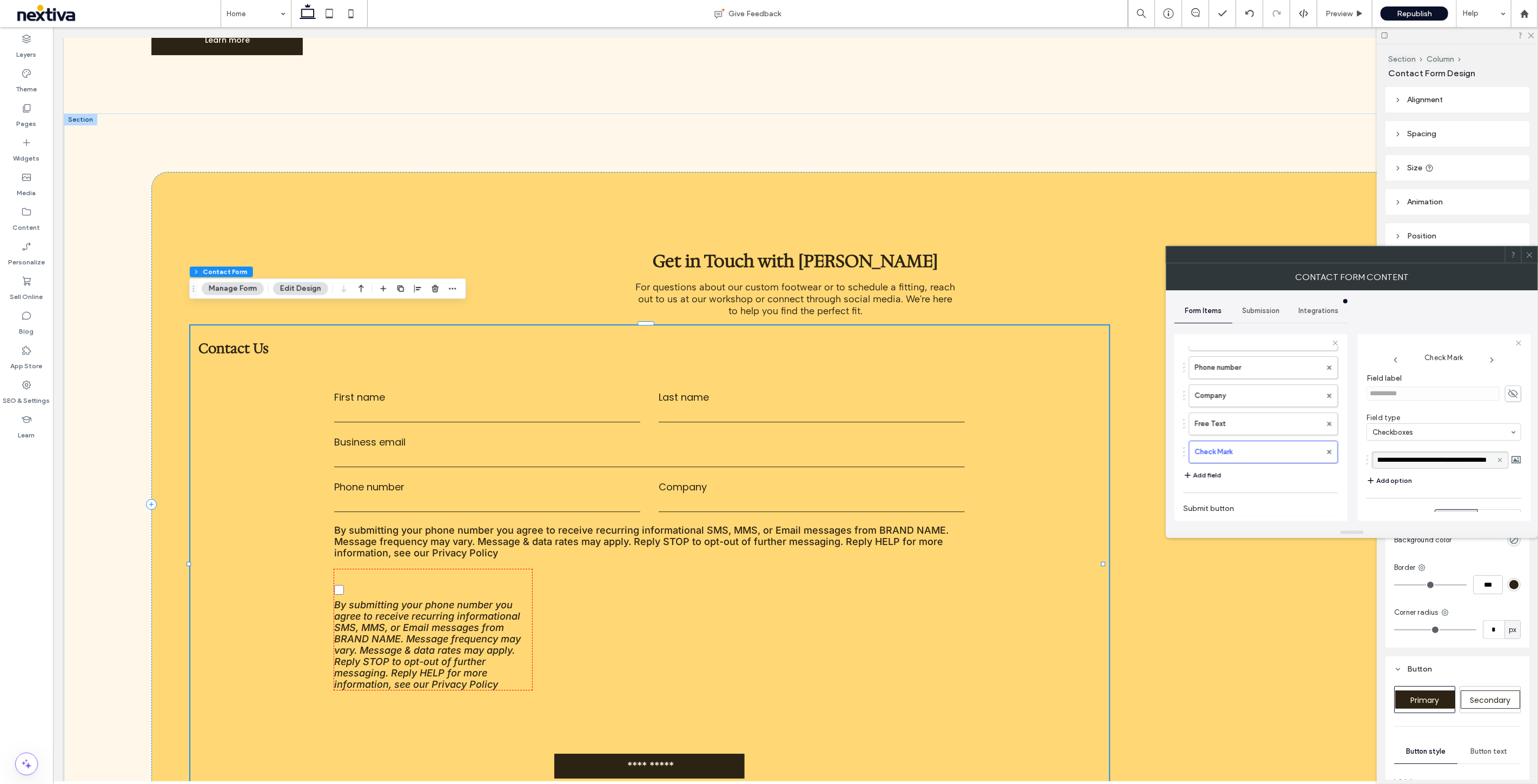 click 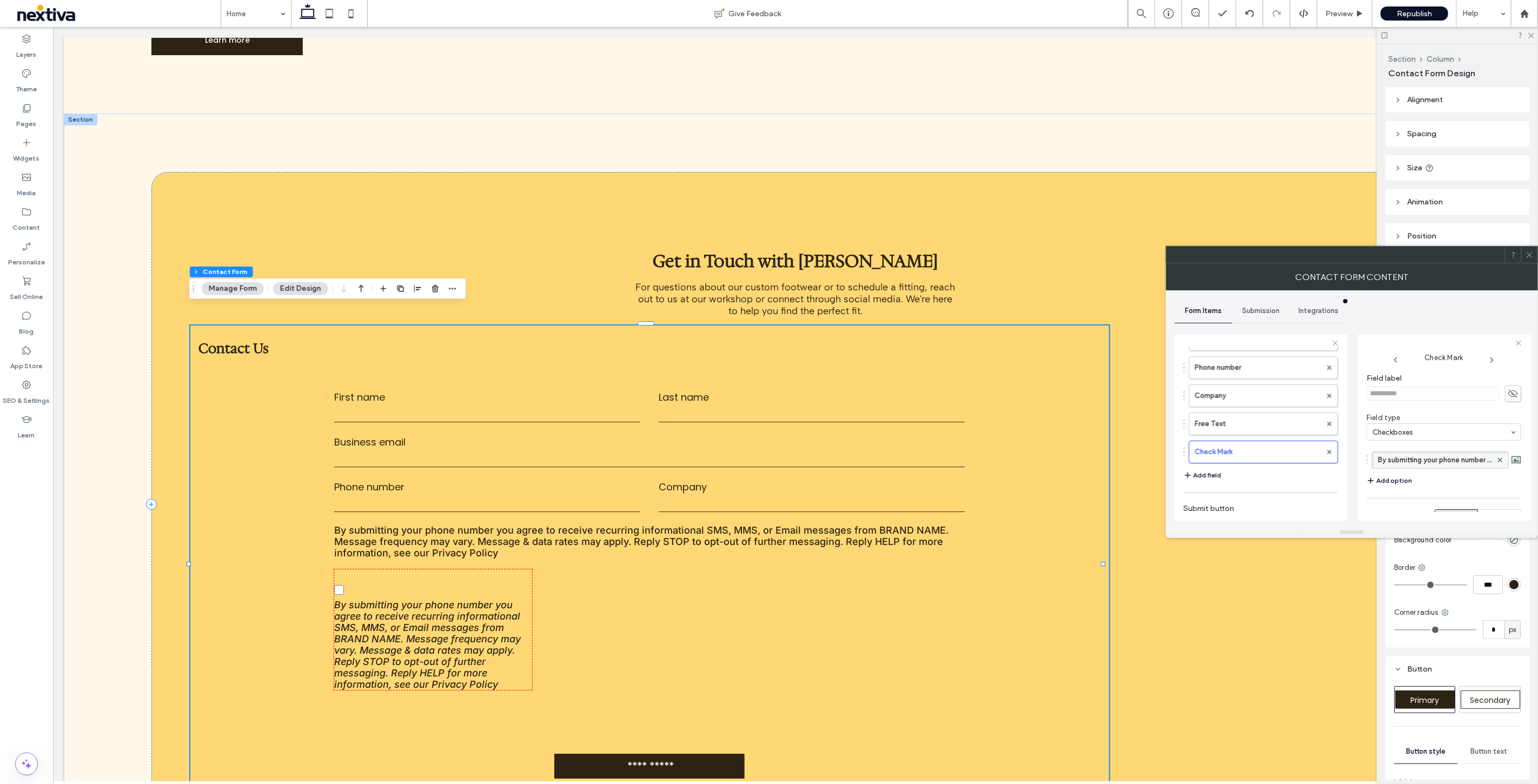 click on "By submitting your phone number you agree to receive recurring informational SMS, MMS, or Email messages from BRAND NAME. Message frequency may vary. Message & data rates may apply. Reply STOP to opt-out of further messaging. Reply HELP for more information, see our Privacy Policy" at bounding box center [1435, 460] 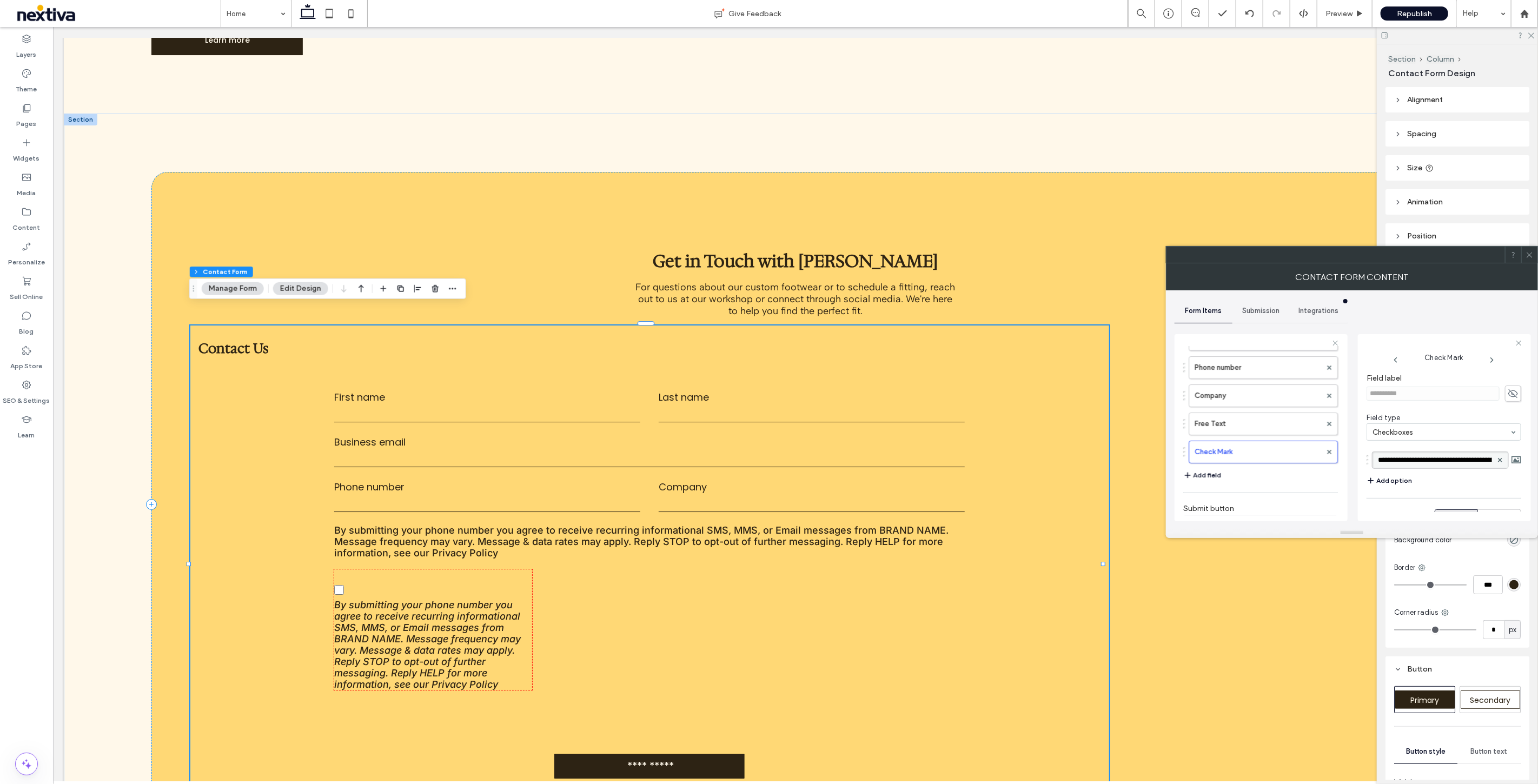 scroll, scrollTop: 0, scrollLeft: 836, axis: horizontal 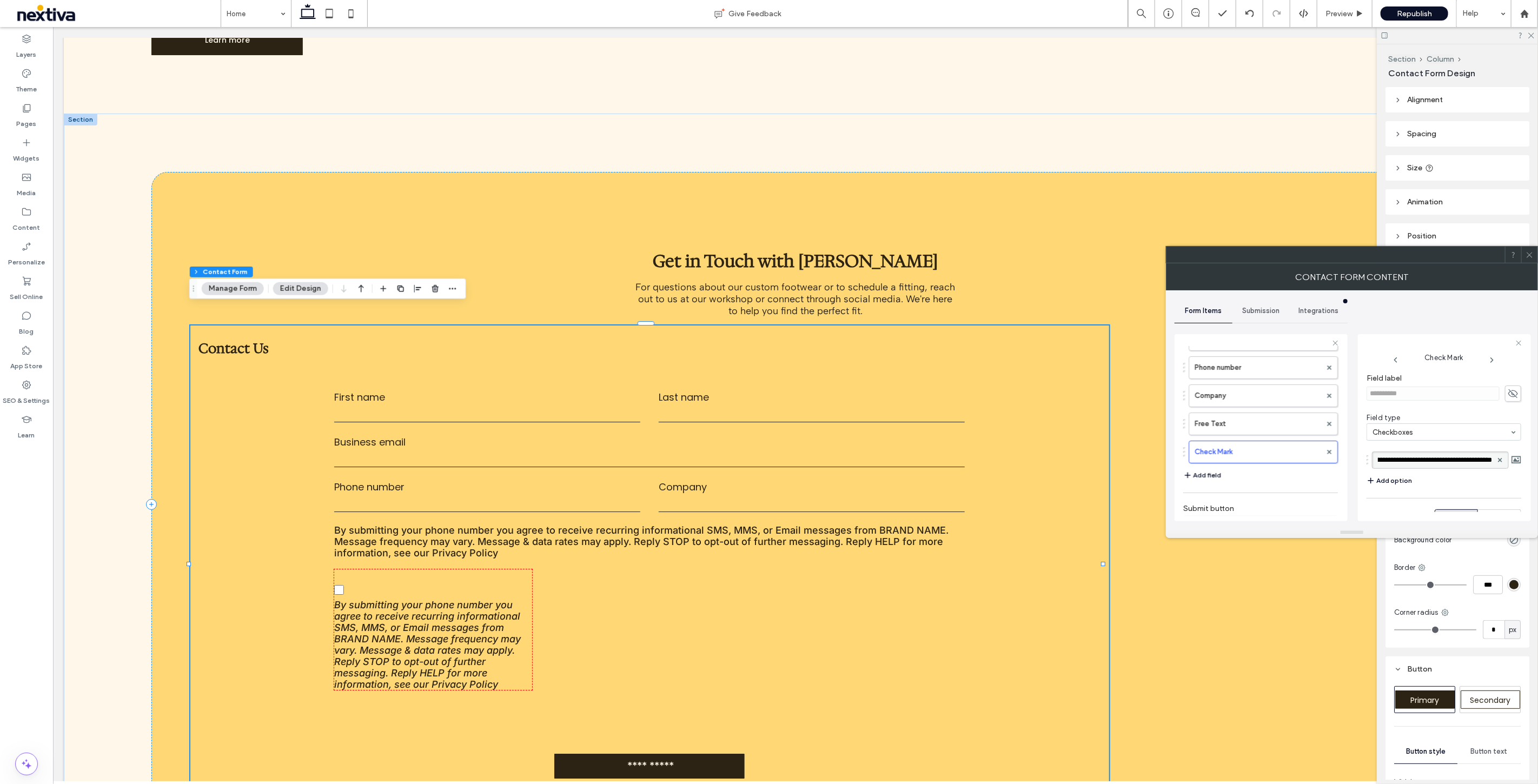 click on "**********" at bounding box center (1435, 460) 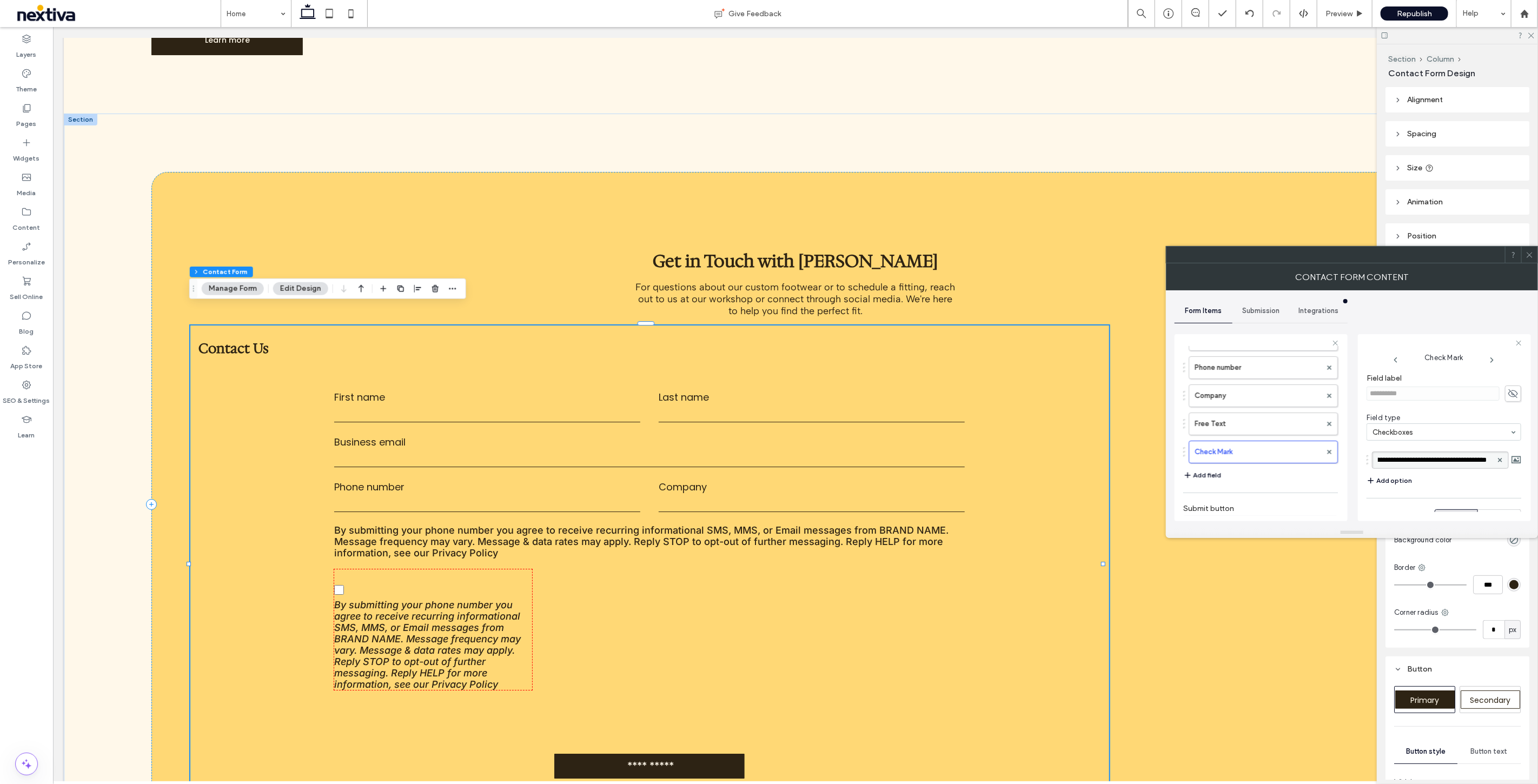 click on "**********" at bounding box center [1432, 460] 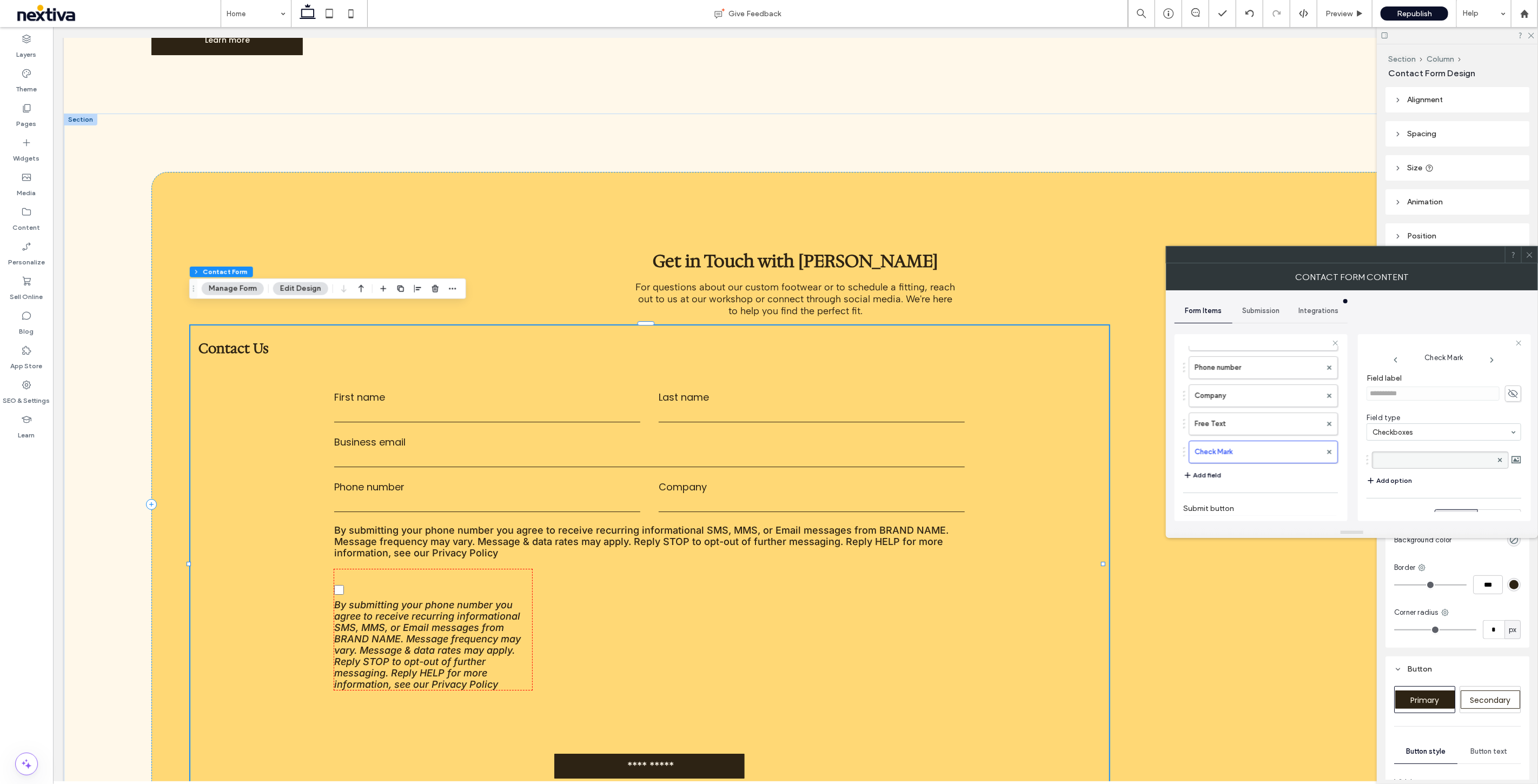 scroll, scrollTop: 0, scrollLeft: 0, axis: both 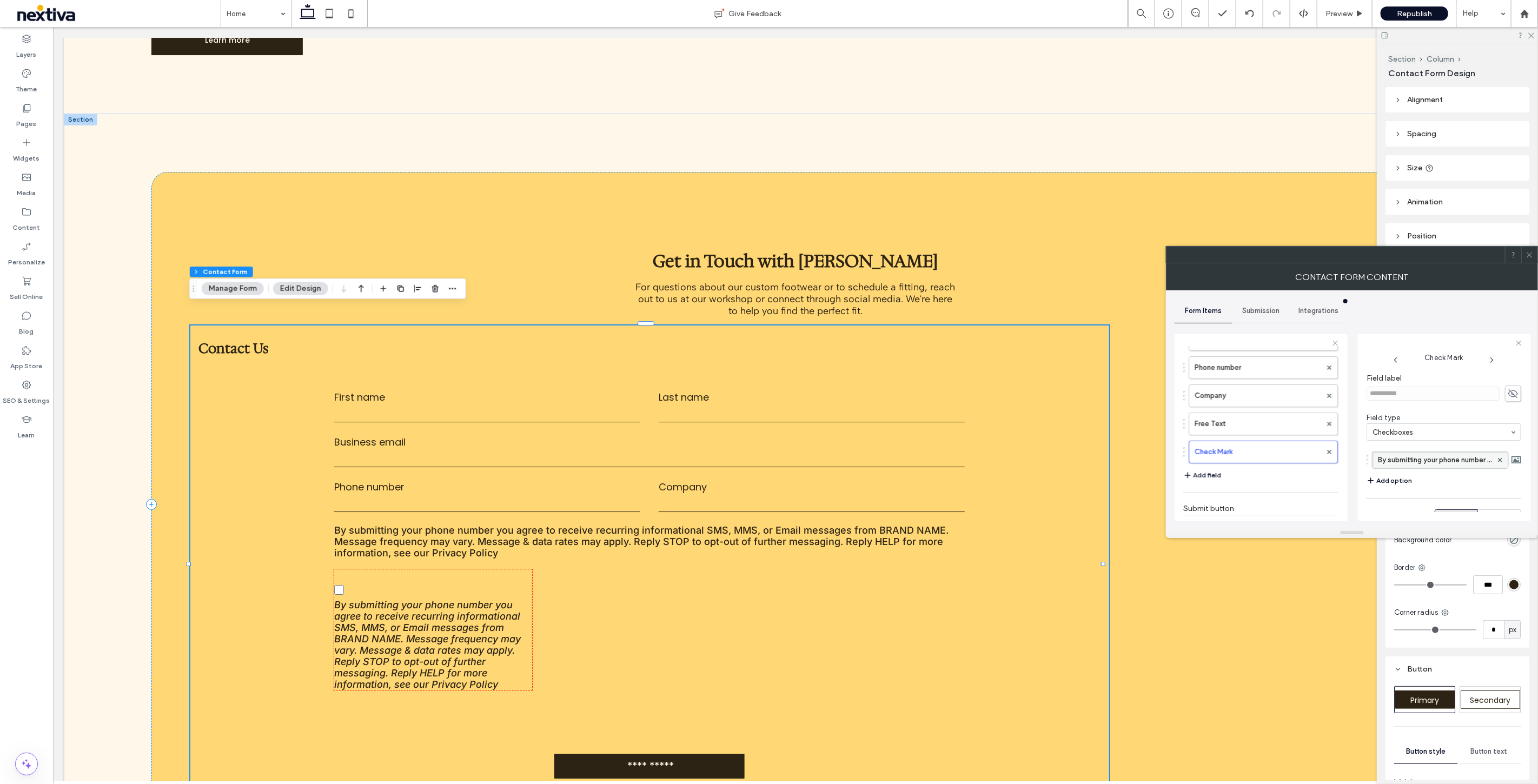 click on "By submitting your phone number you agree to receive recurring informational SMS, MMS, or Email messages from BRAND NAME. Message frequency may vary. Message & data rates may apply. Reply STOP to opt-out of further messaging. Reply HELP for more information, see our Privacy Policy Add option" at bounding box center [1444, 469] 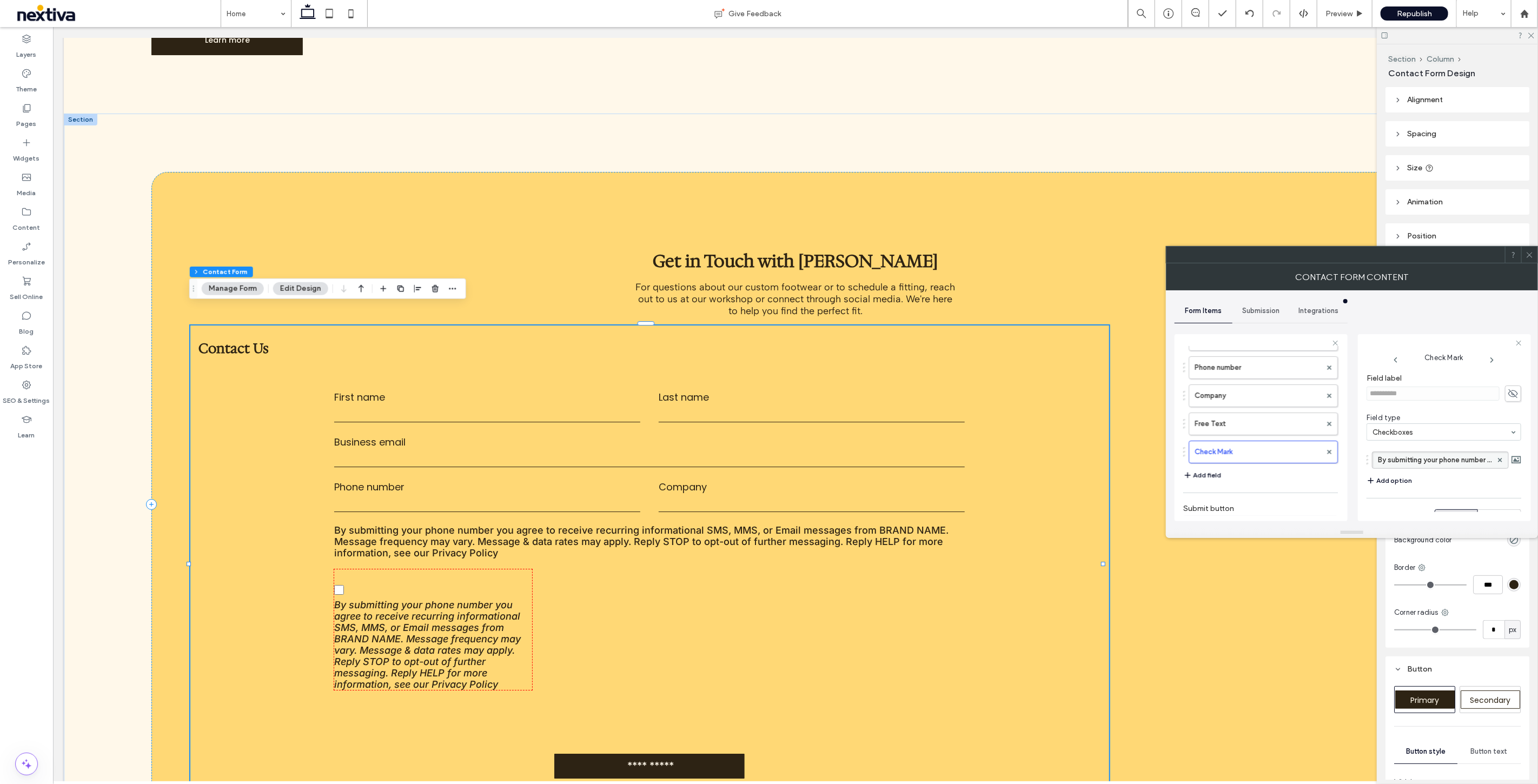 click on "**********" at bounding box center [1444, 426] 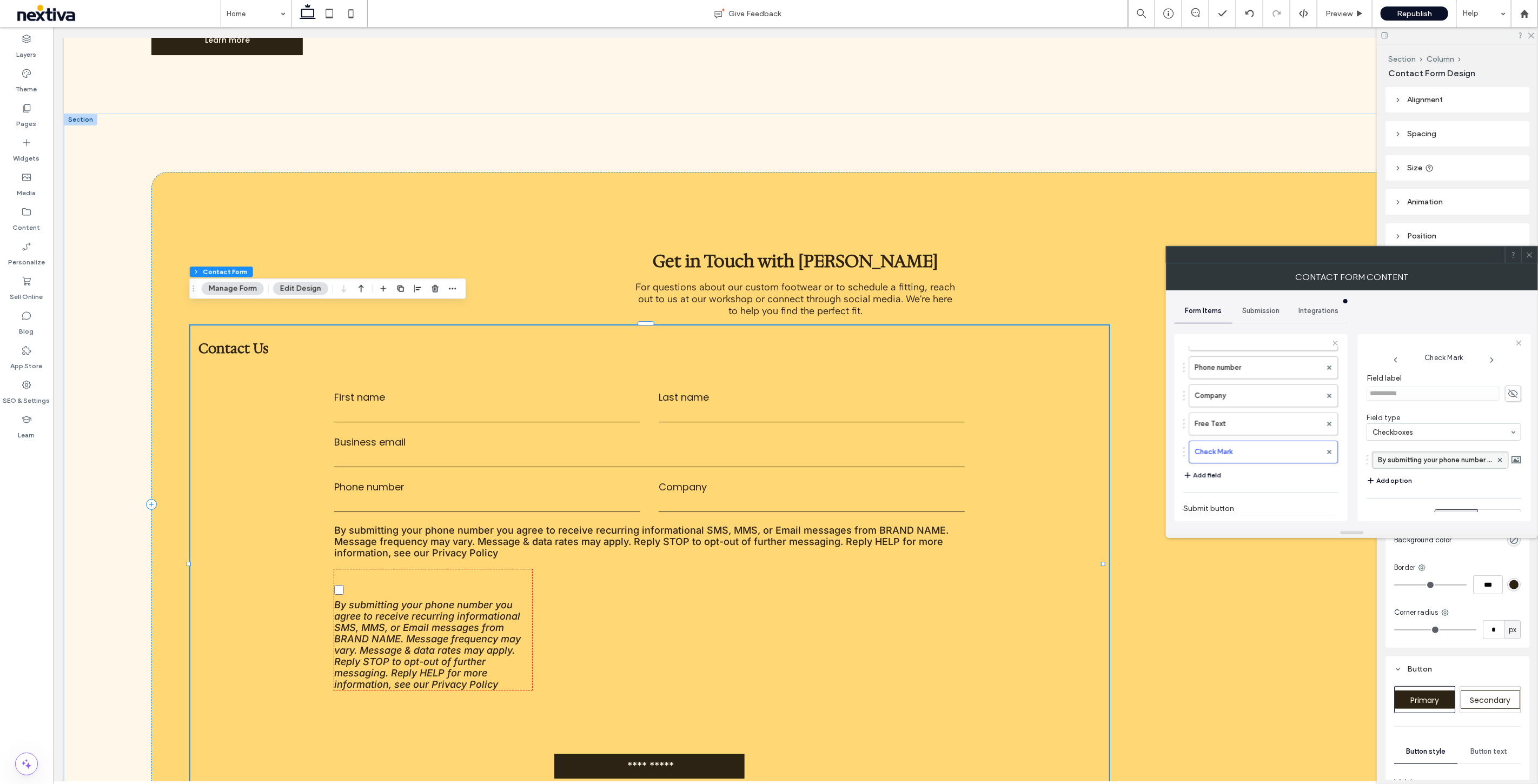 click on "**********" at bounding box center [1261, 428] 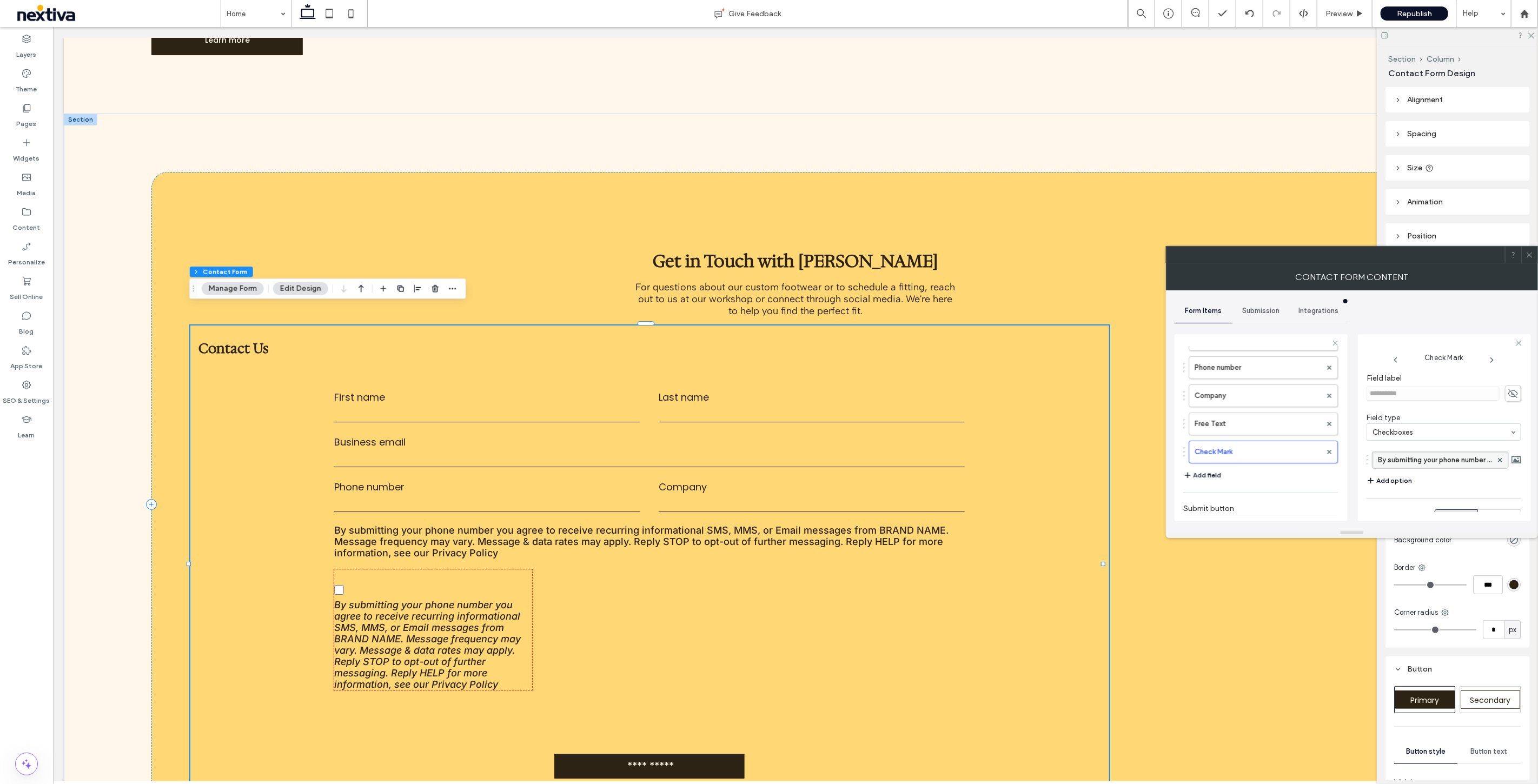 click on "By submitting your phone number you agree to receive recurring informational SMS, MMS, or Email messages from BRAND NAME. Message frequency may vary. Message & data rates may apply. Reply STOP to opt-out of further messaging. Reply HELP for more information, see our Privacy Policy" at bounding box center (1435, 460) 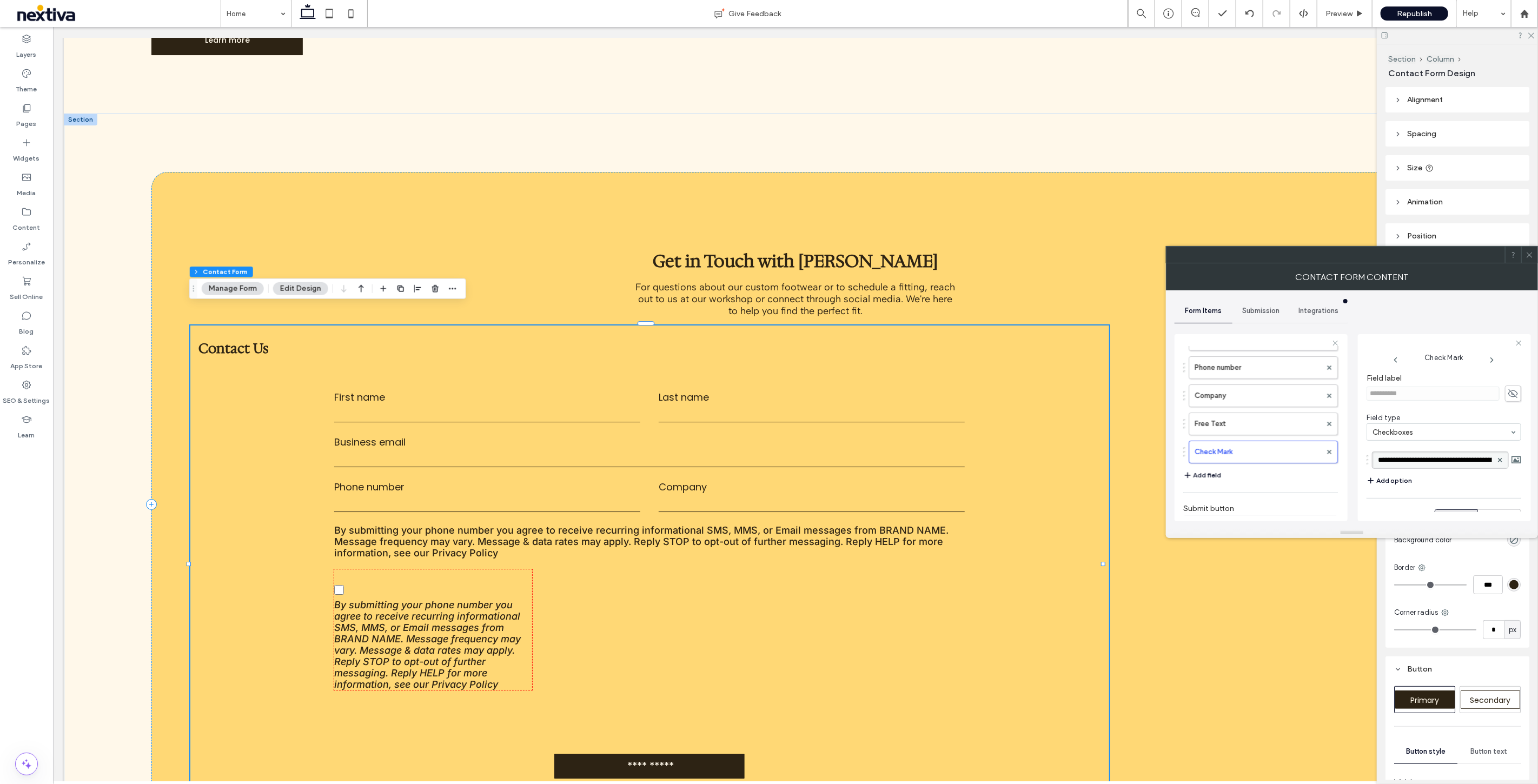 scroll, scrollTop: 0, scrollLeft: 836, axis: horizontal 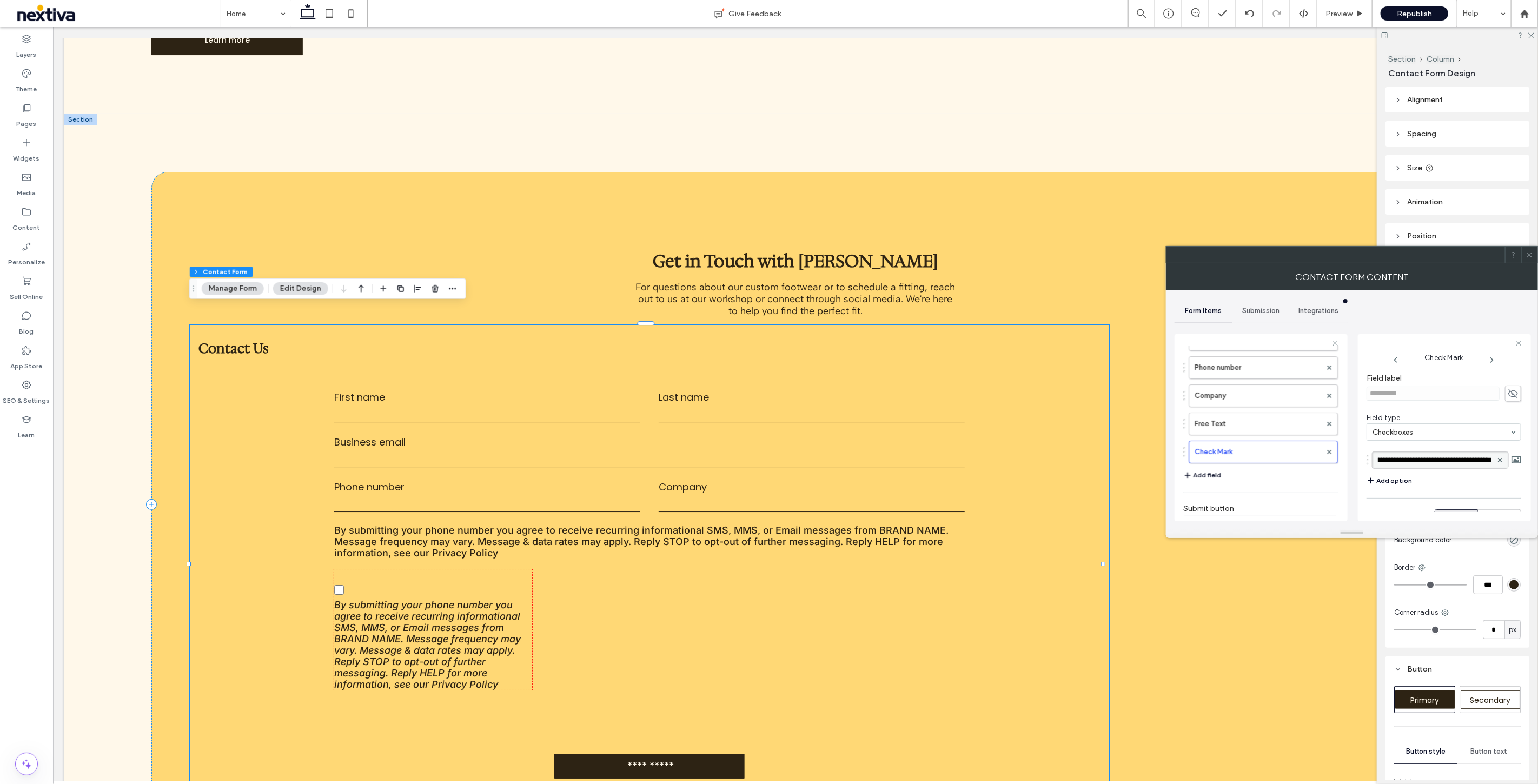 click on "**********" at bounding box center [1435, 460] 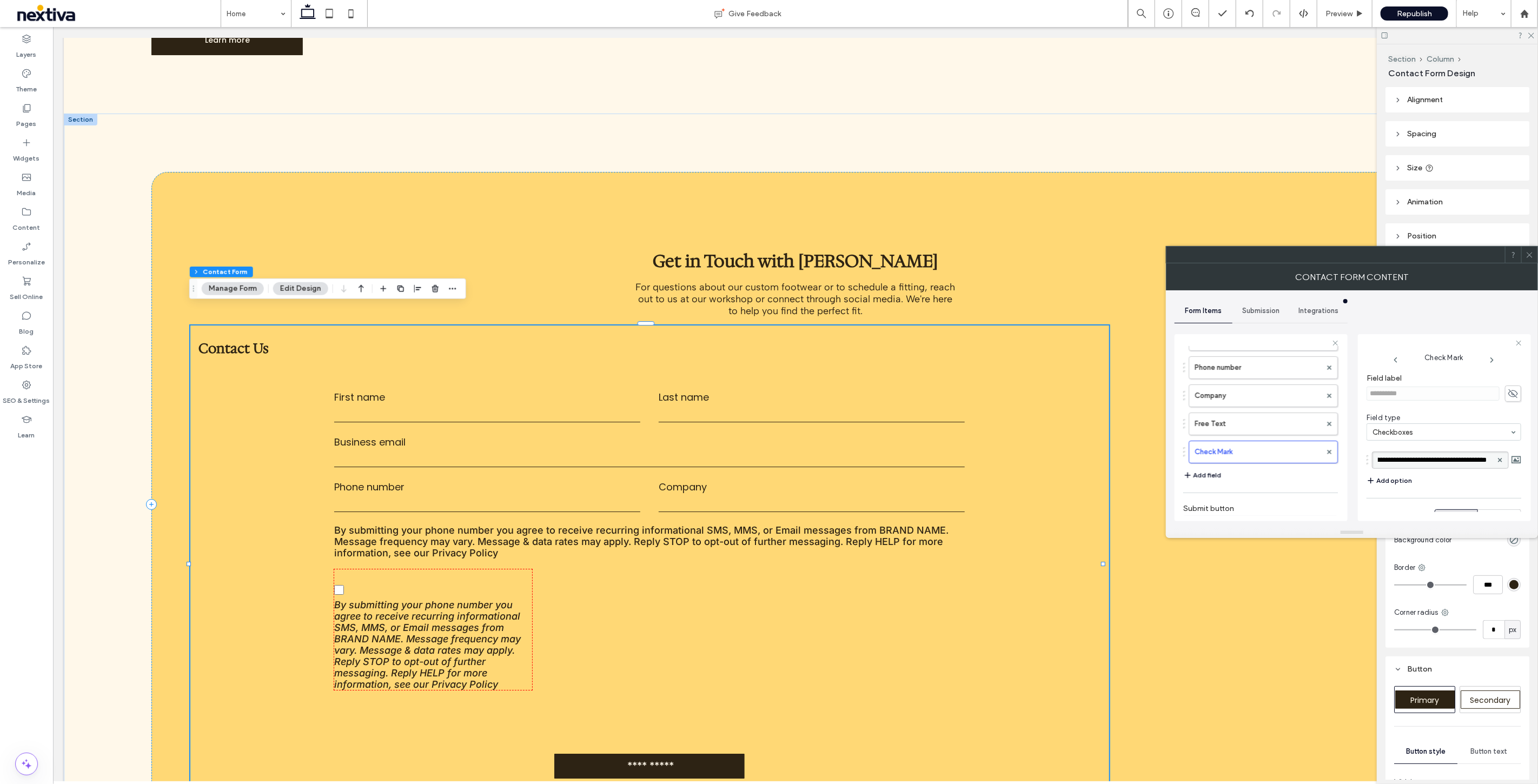 click on "**********" at bounding box center [1432, 460] 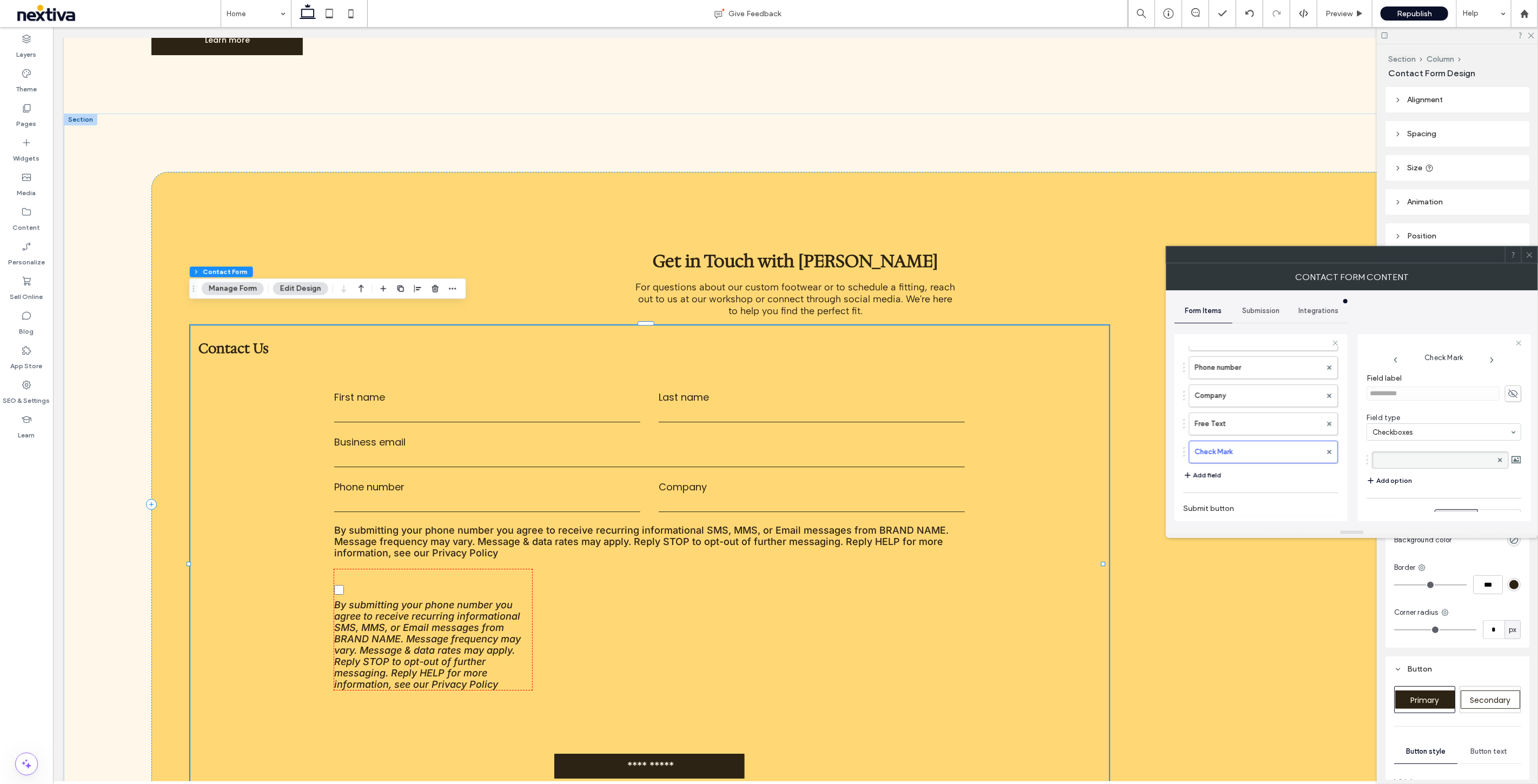 scroll, scrollTop: 0, scrollLeft: 0, axis: both 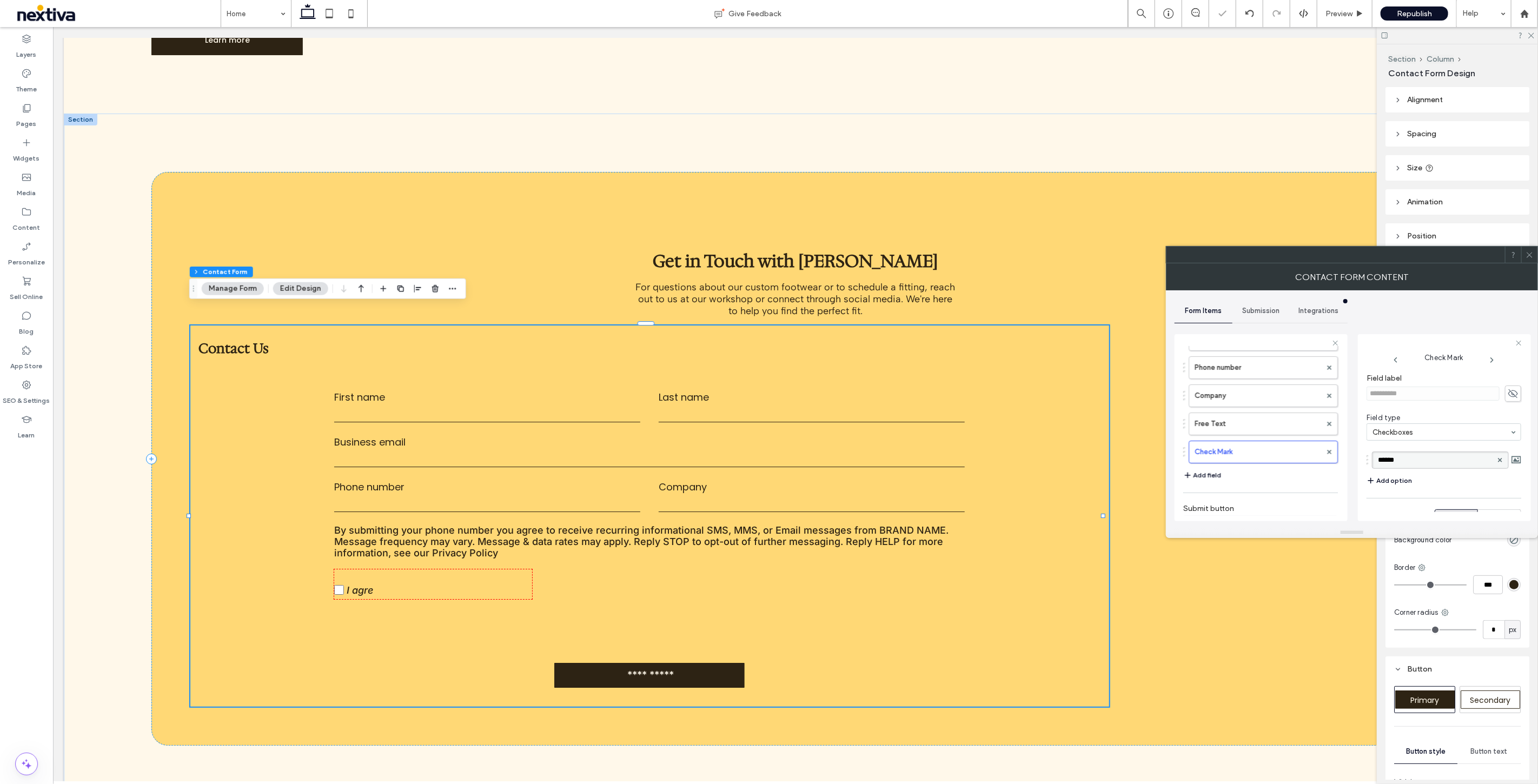type on "*******" 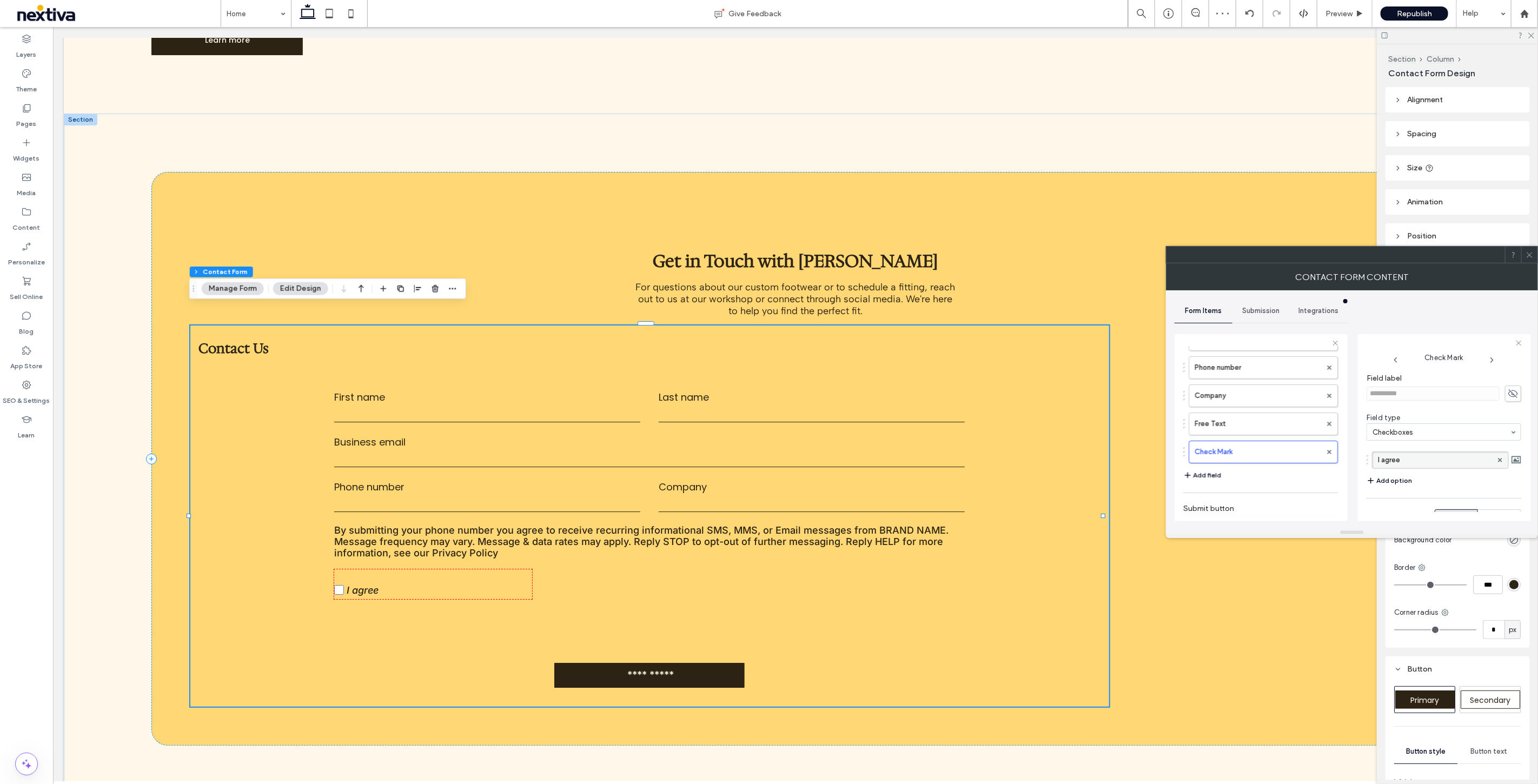 click on "I agree Add option" at bounding box center [1444, 469] 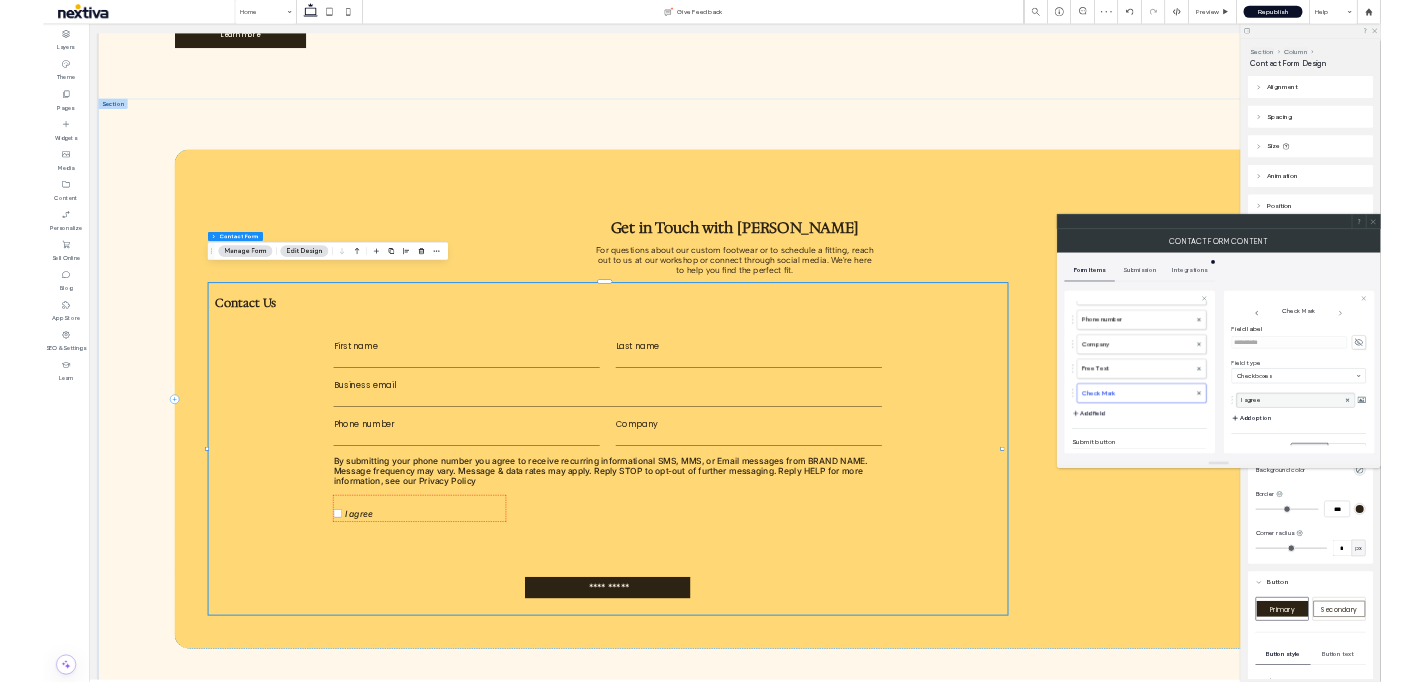 scroll, scrollTop: 150, scrollLeft: 0, axis: vertical 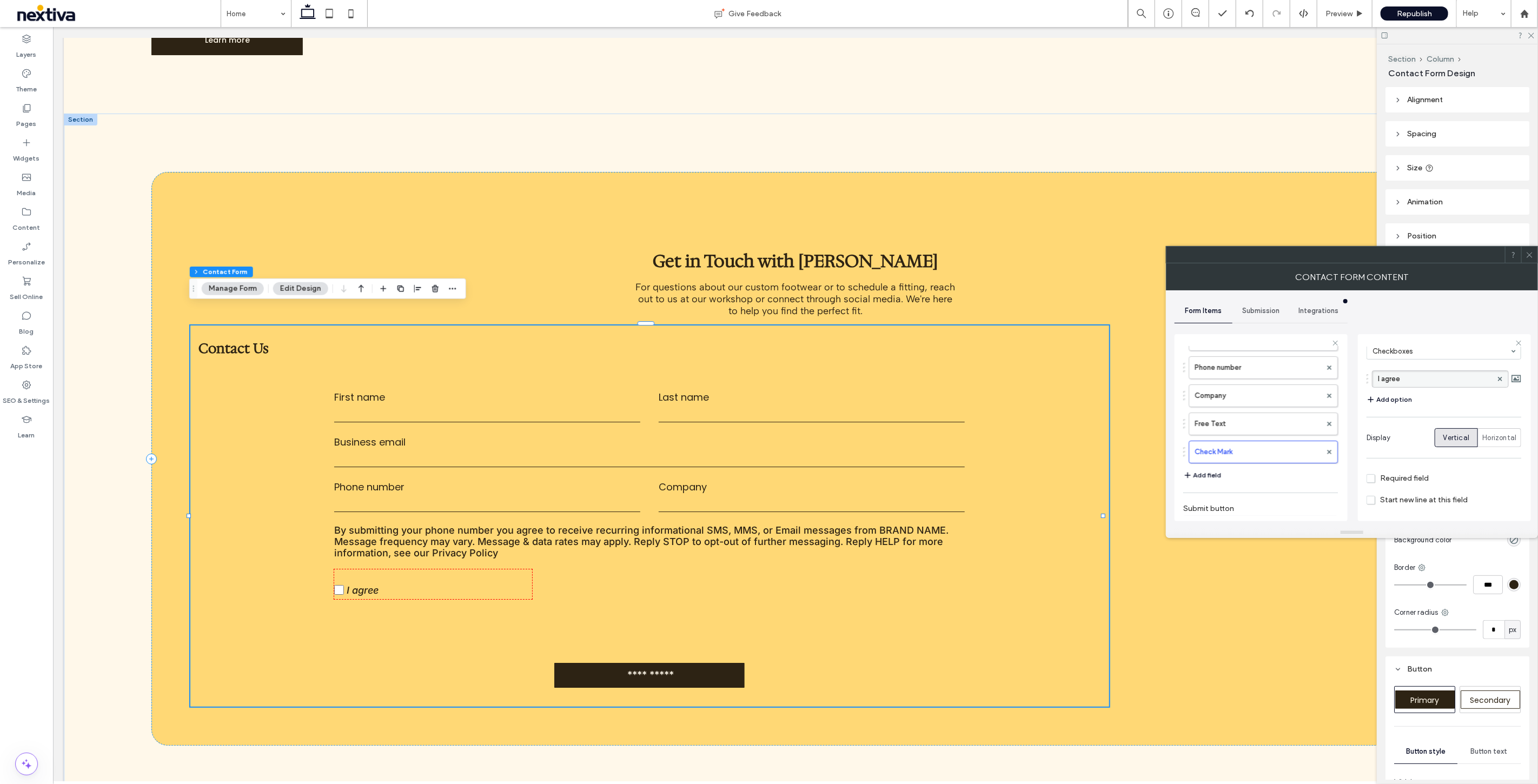 click on "**********" at bounding box center [649, 539] 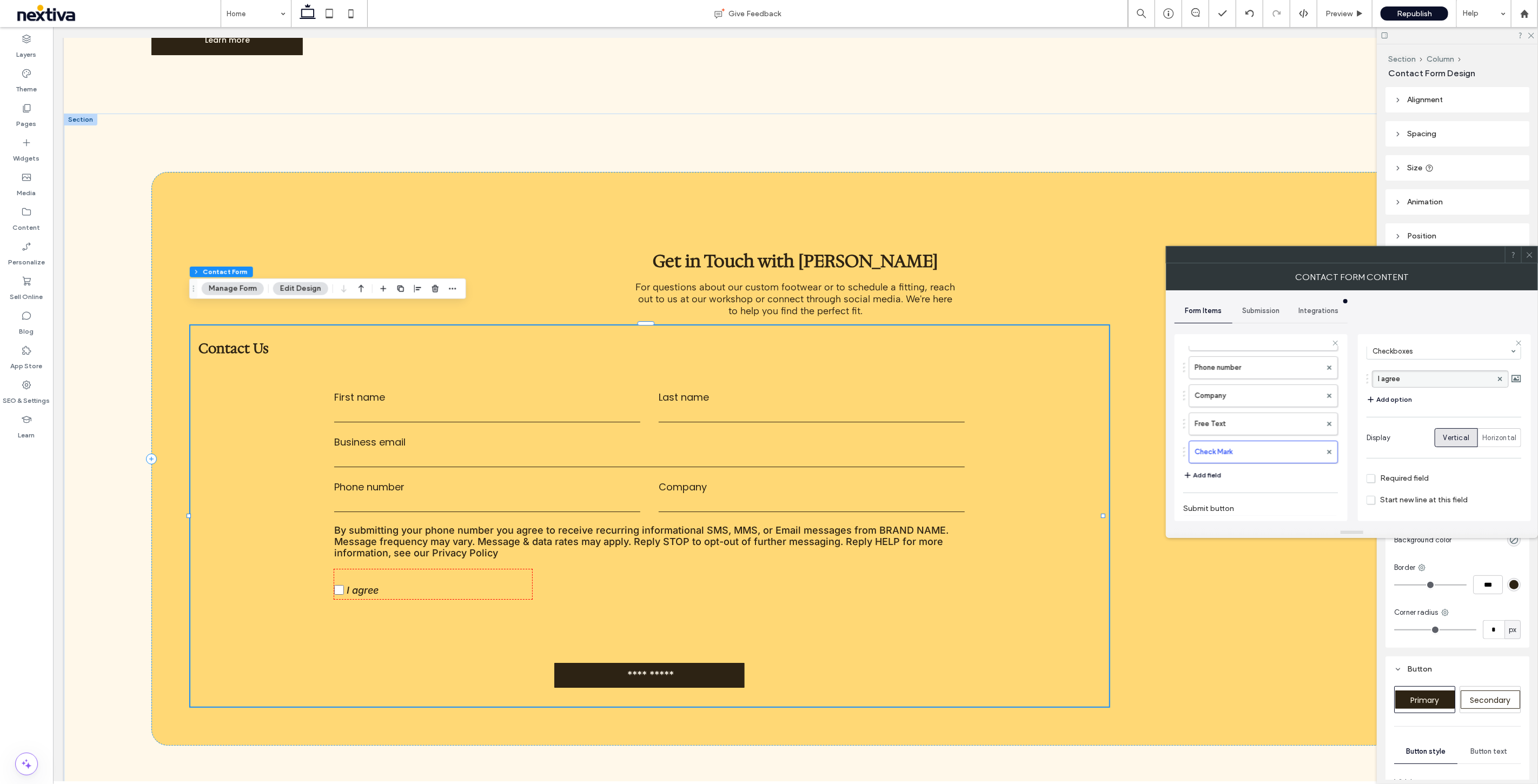 type on "***" 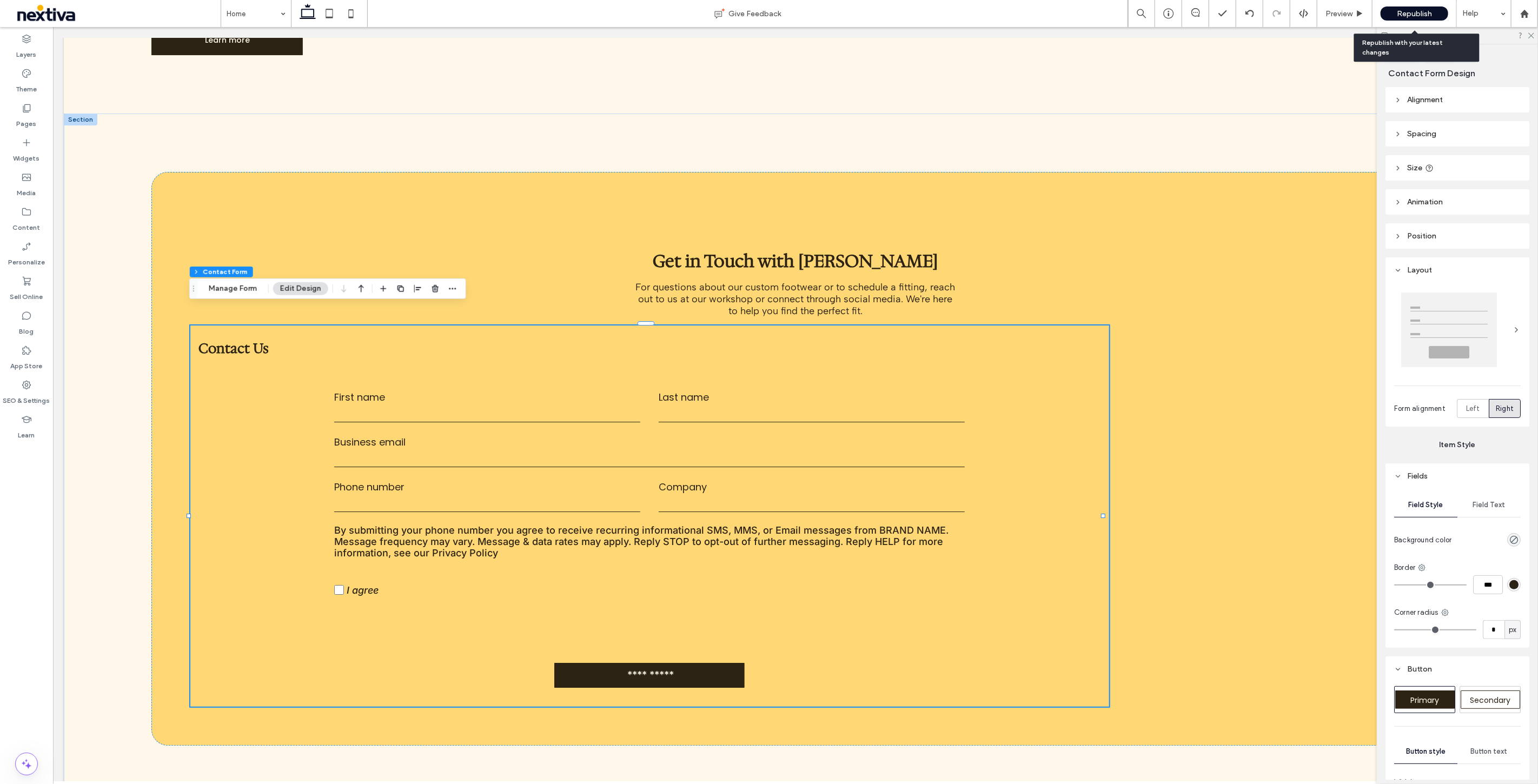 click on "Republish" at bounding box center (1414, 14) 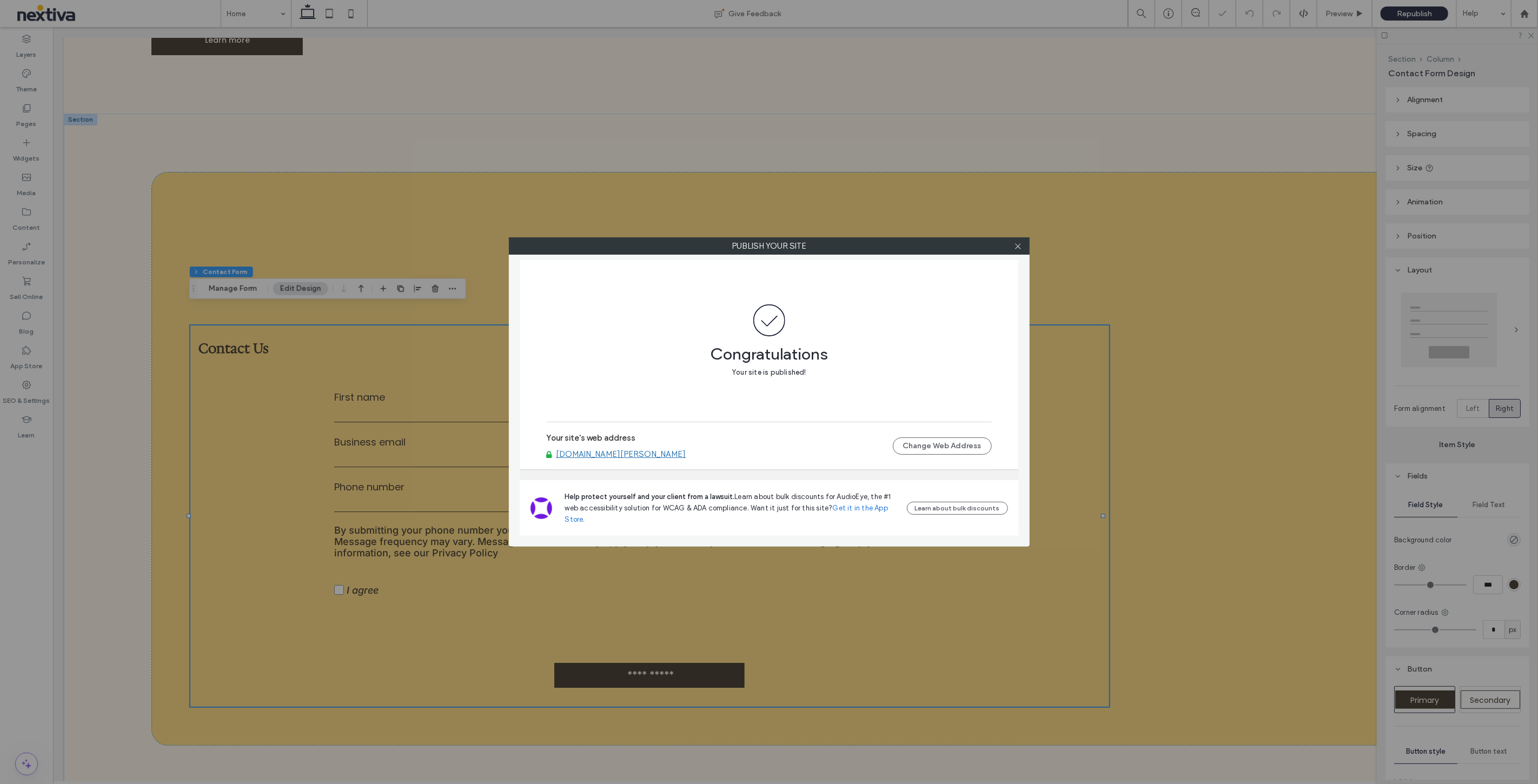 click on "[DOMAIN_NAME][PERSON_NAME]" at bounding box center (621, 454) 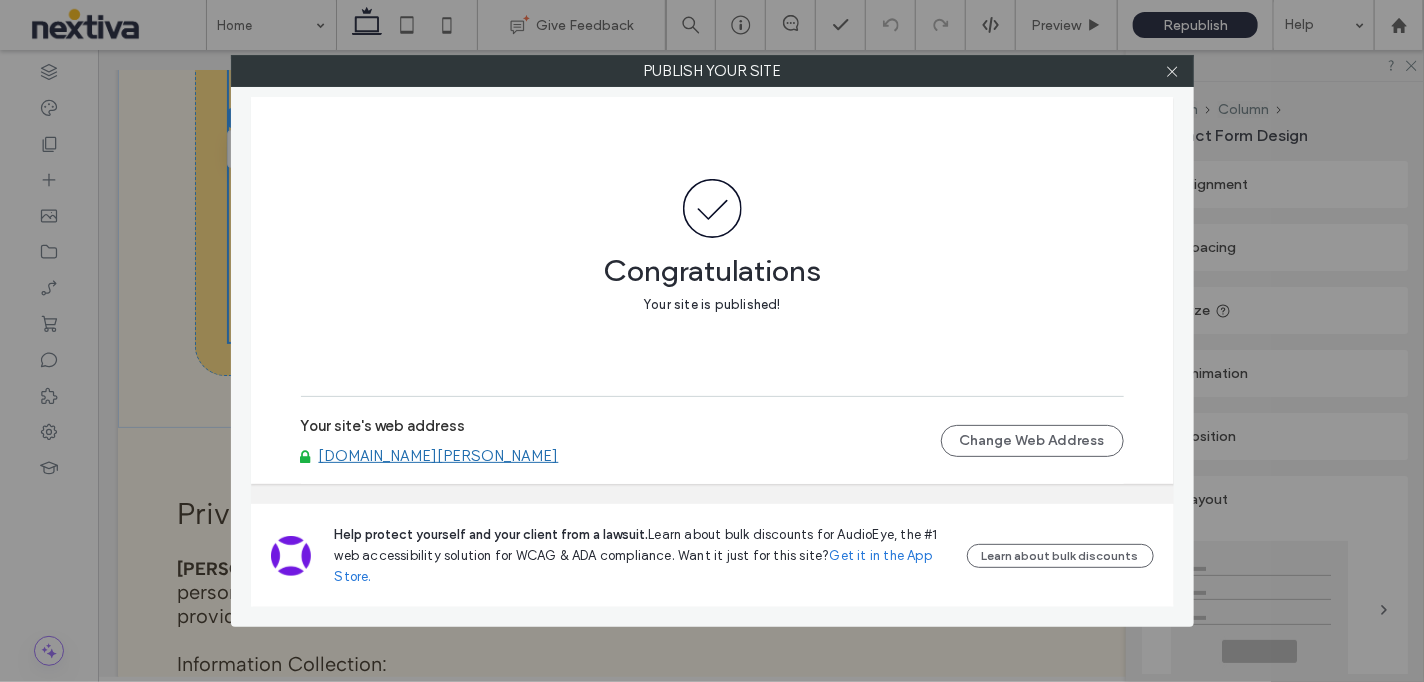 click at bounding box center (712, 208) 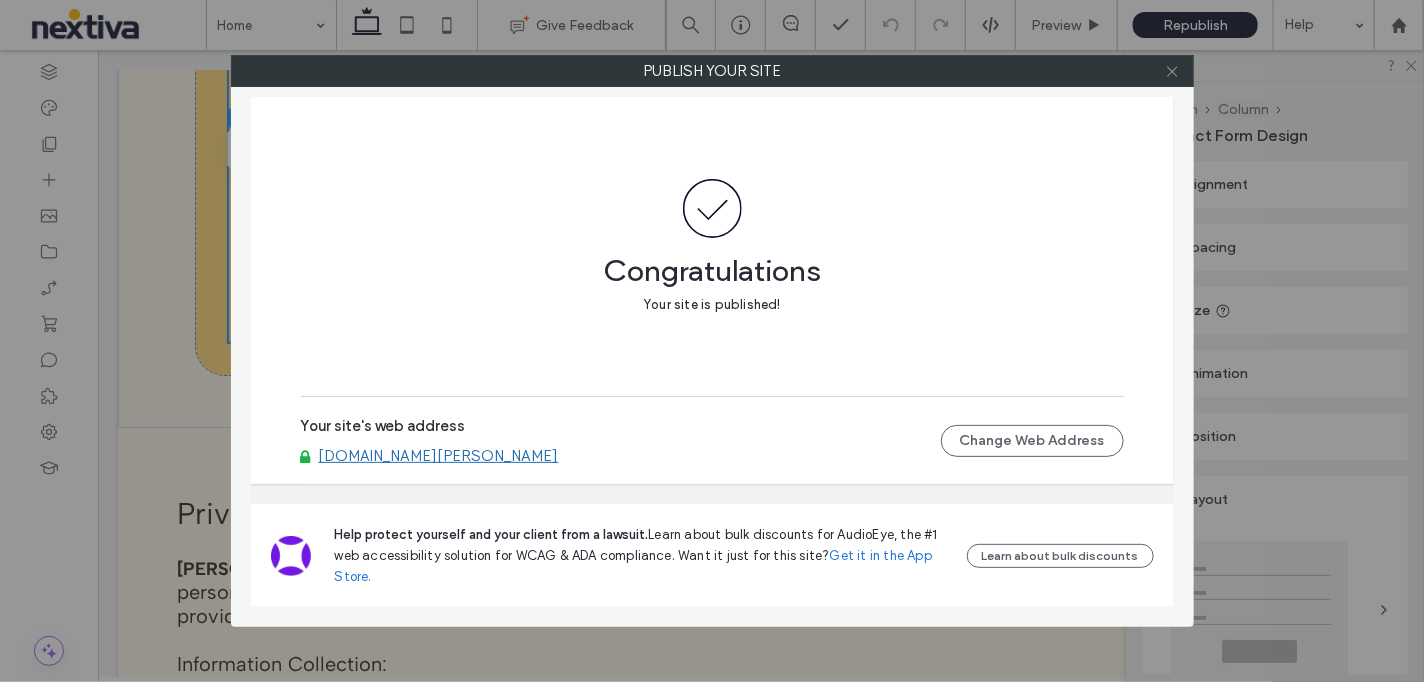 click 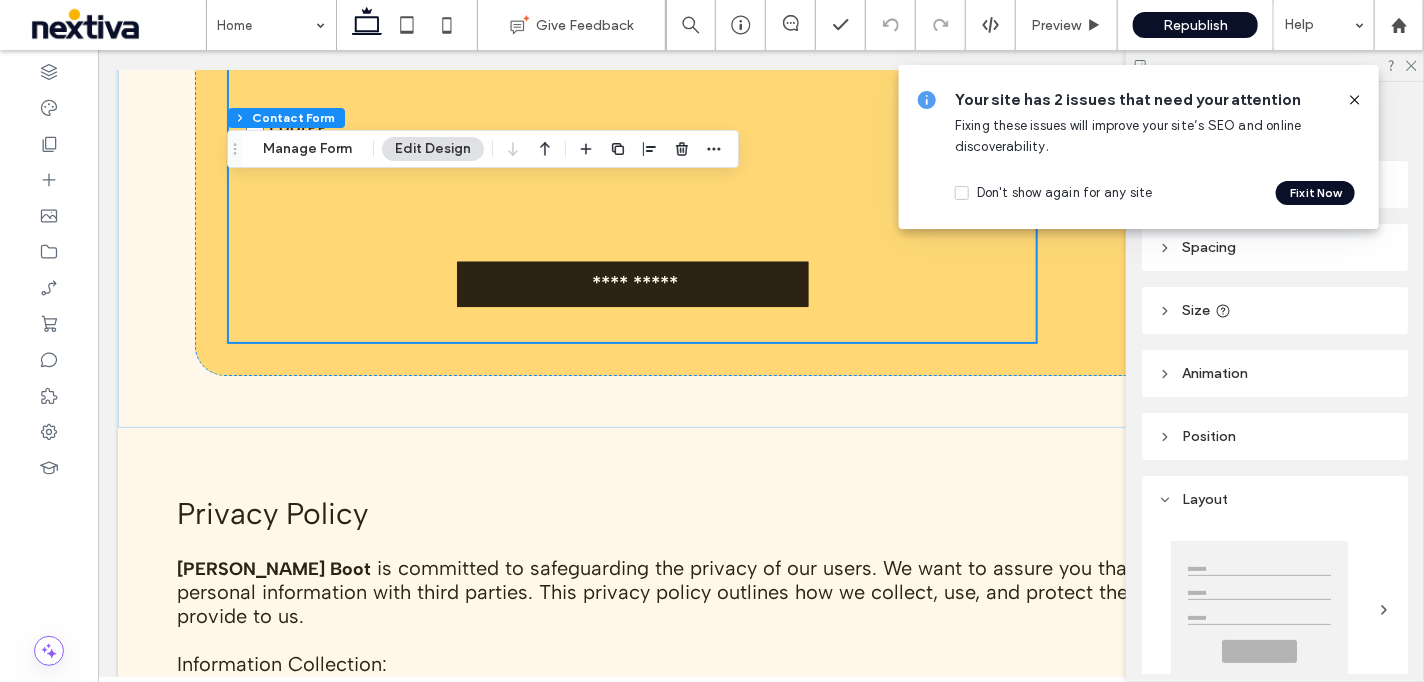 click 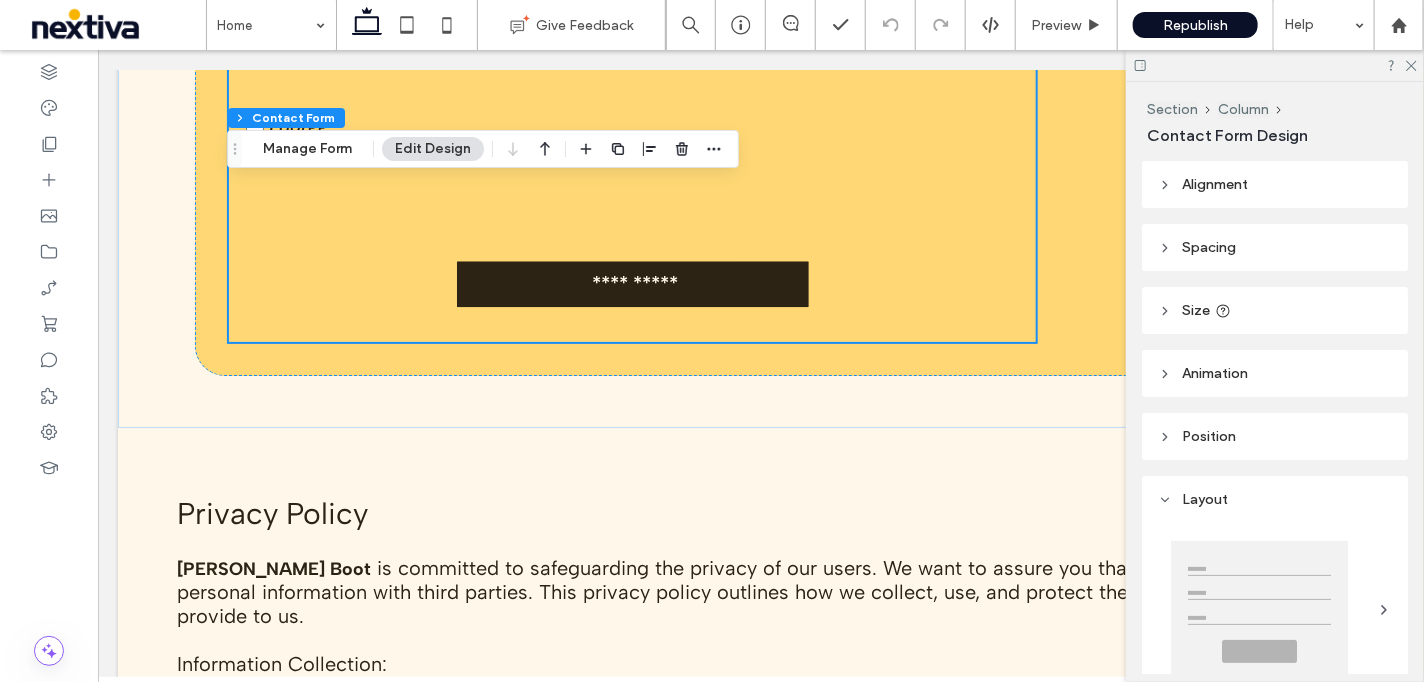 click at bounding box center [1275, 65] 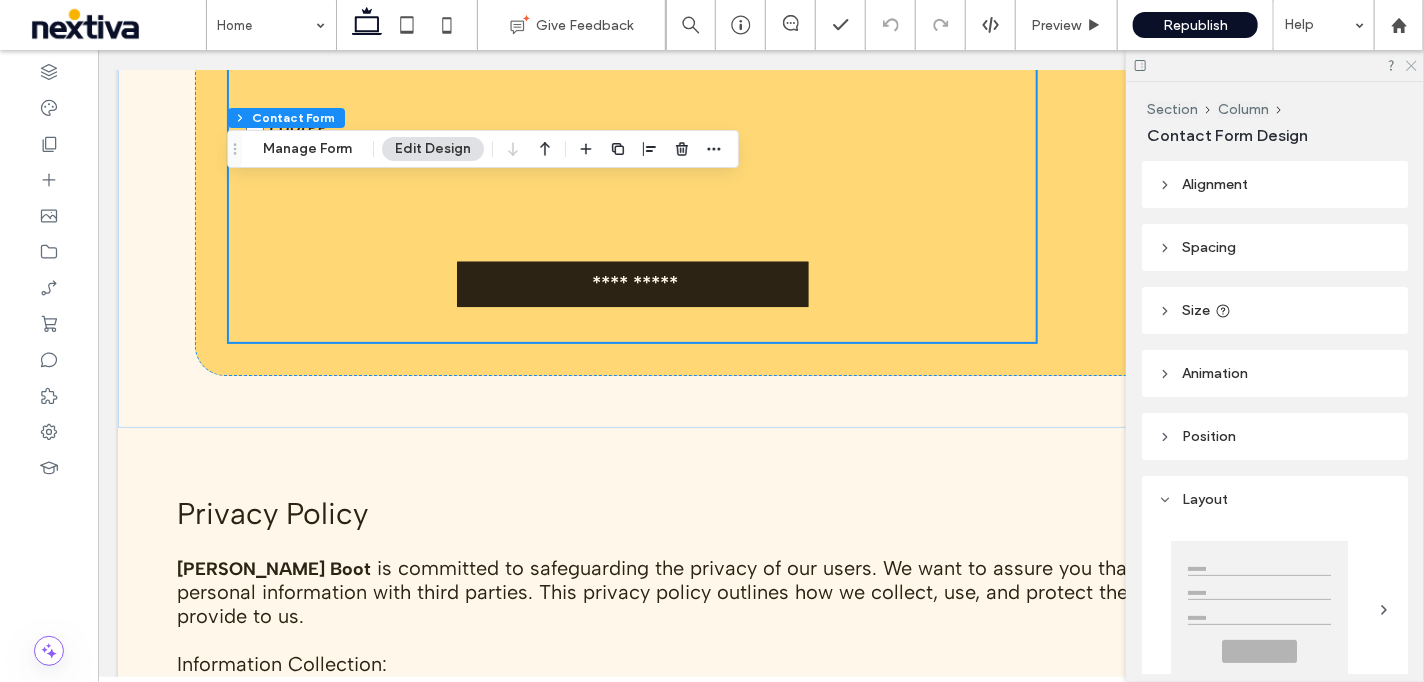 click 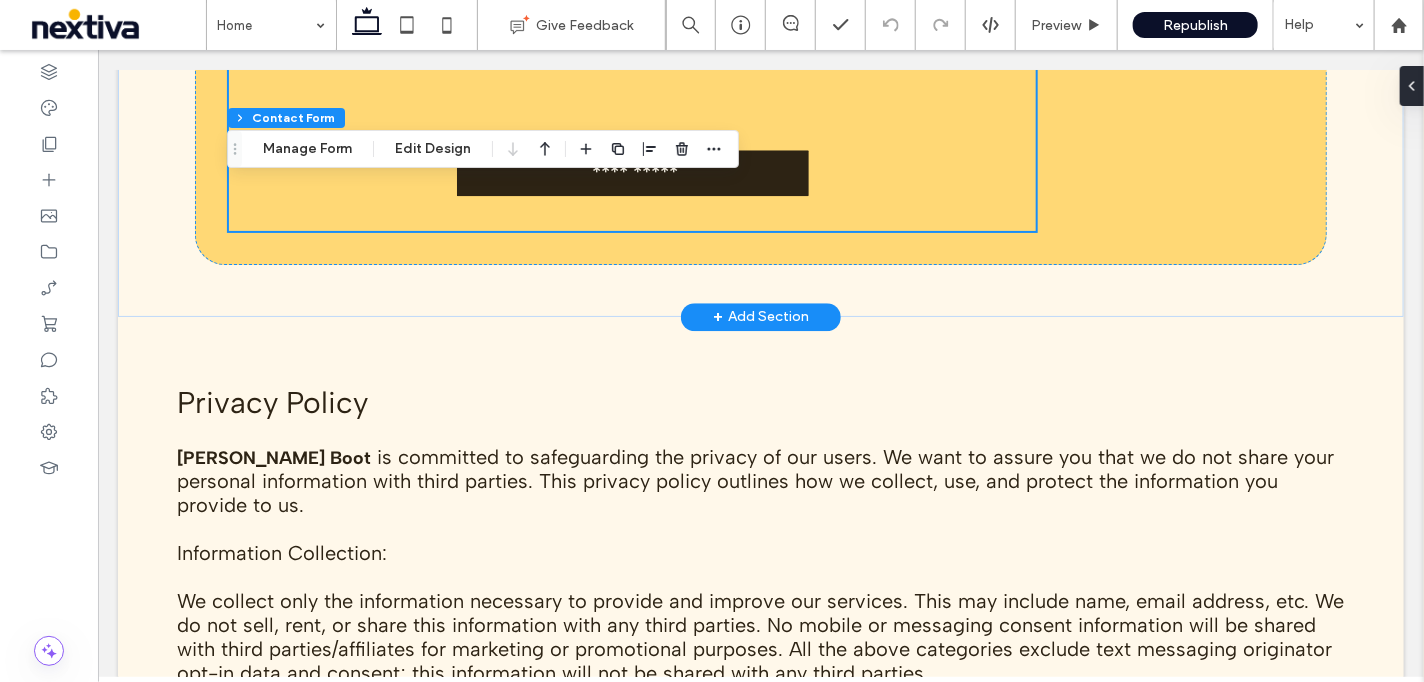 scroll, scrollTop: 5111, scrollLeft: 0, axis: vertical 